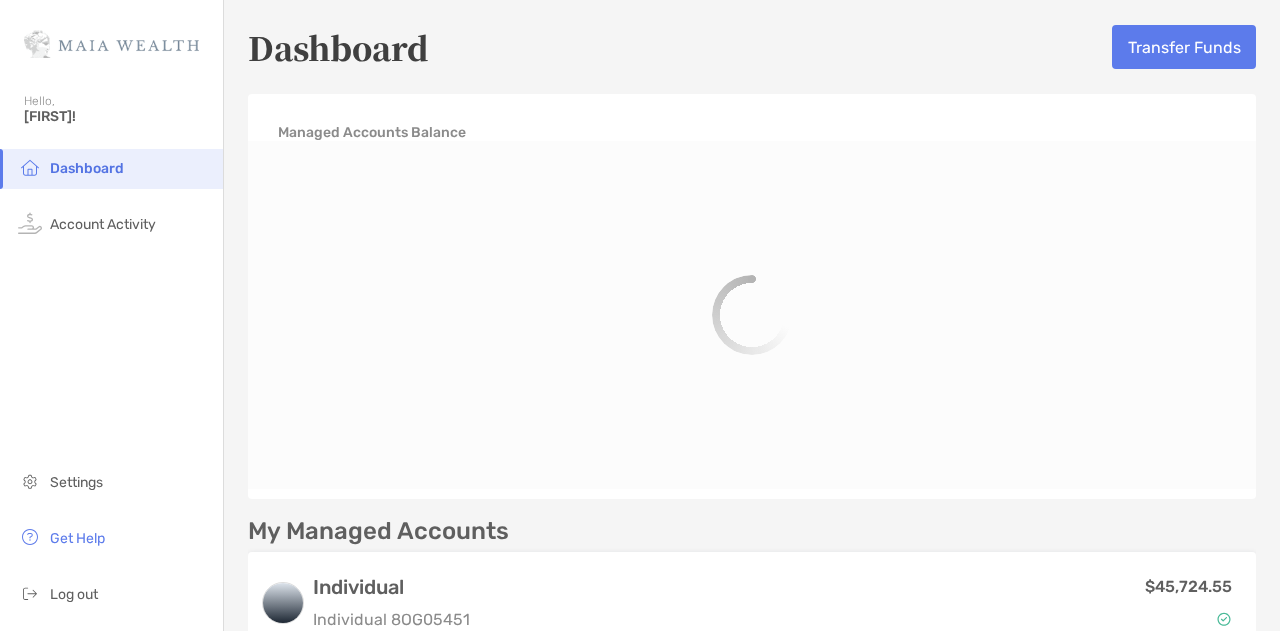 scroll, scrollTop: 0, scrollLeft: 0, axis: both 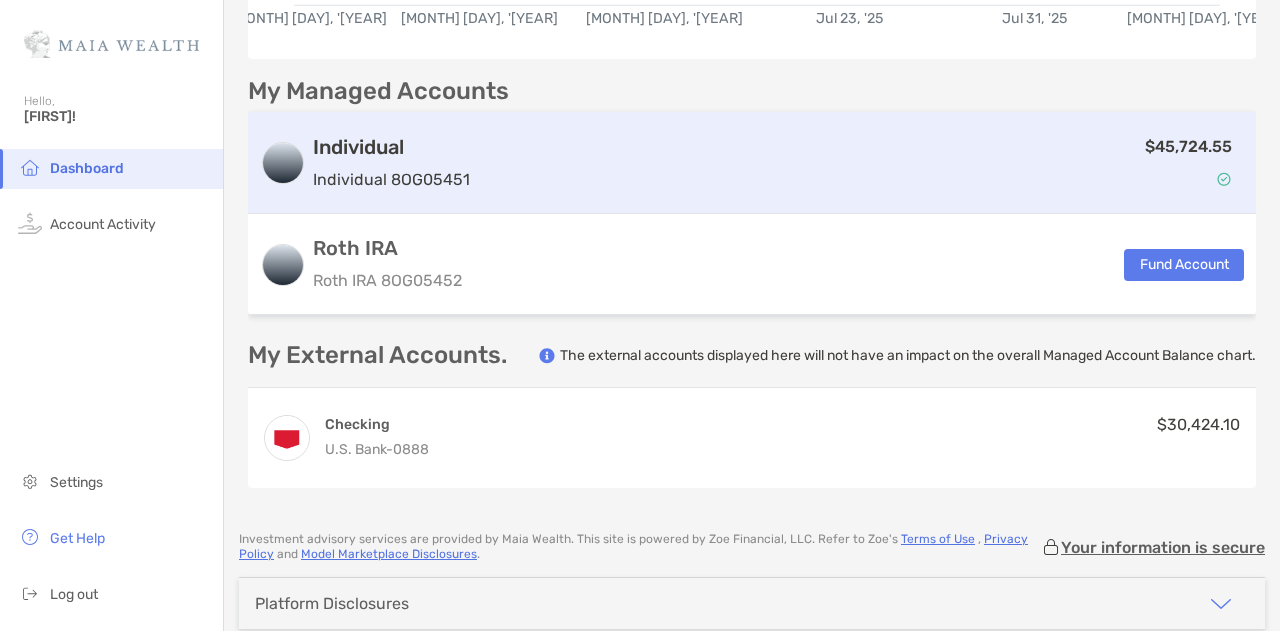 click on "$45,724.55" at bounding box center (861, 163) 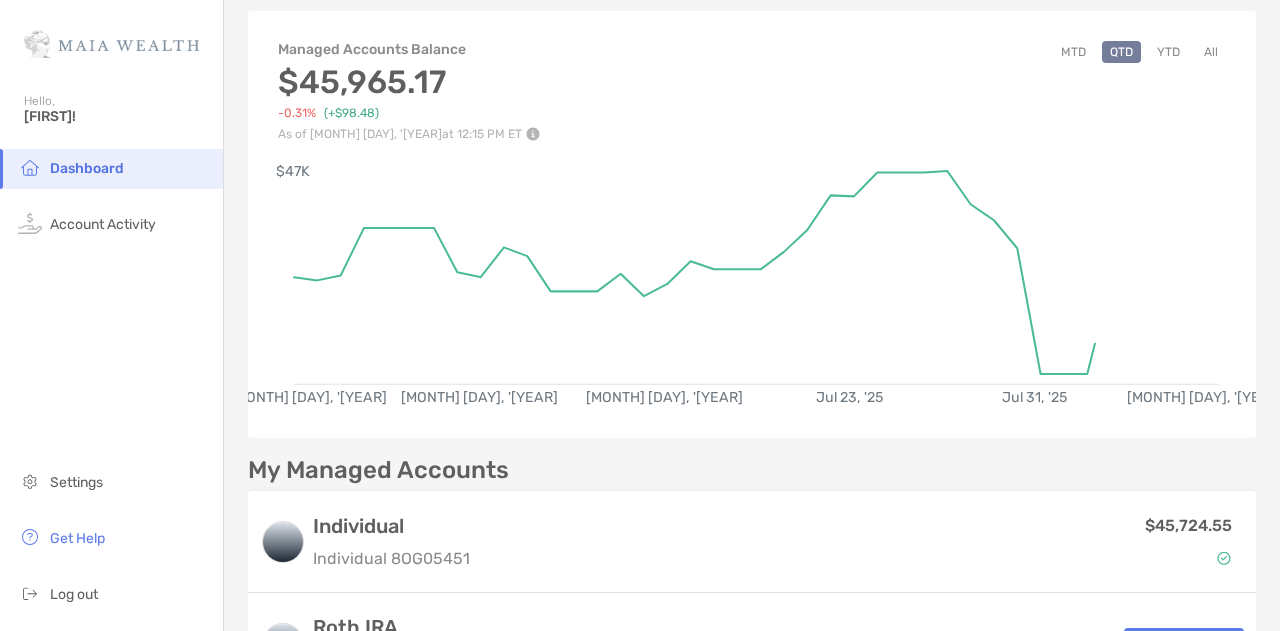 scroll, scrollTop: 84, scrollLeft: 0, axis: vertical 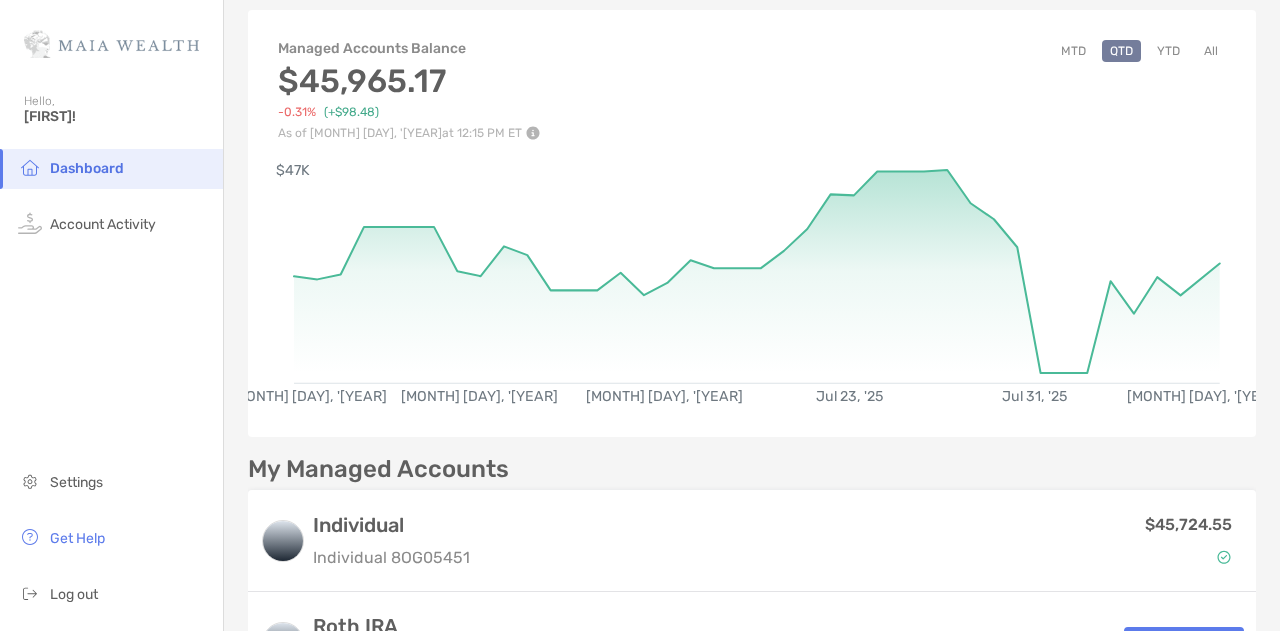 click on "All" at bounding box center [1211, 51] 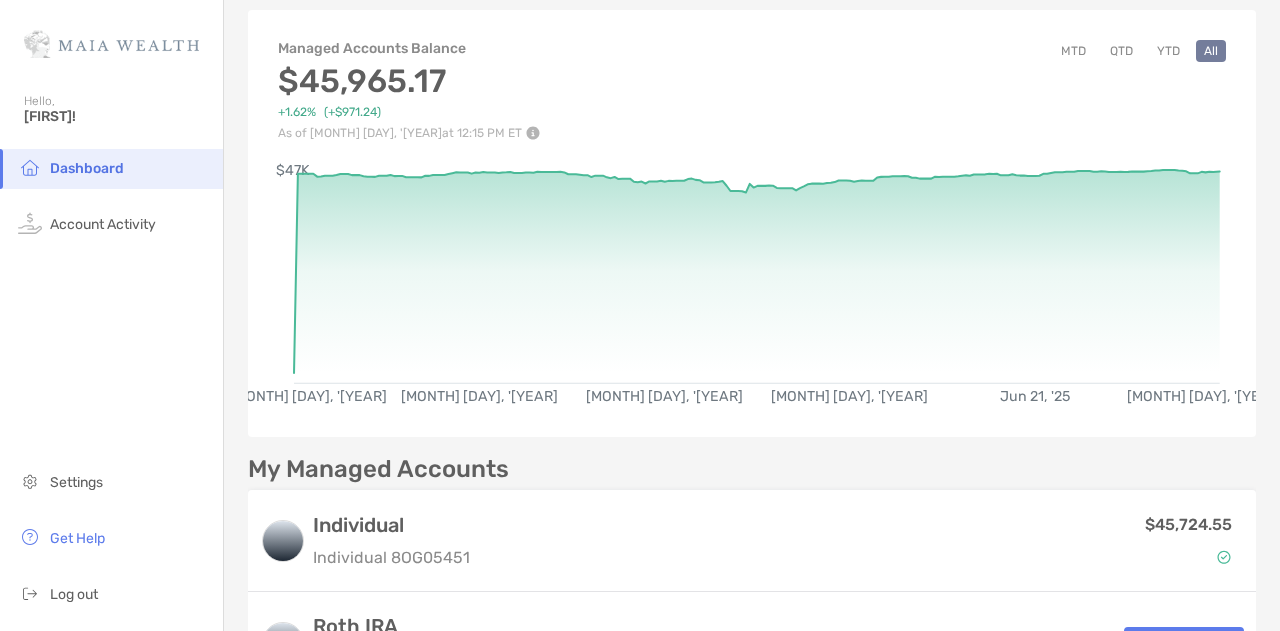click on "YTD" at bounding box center [1168, 51] 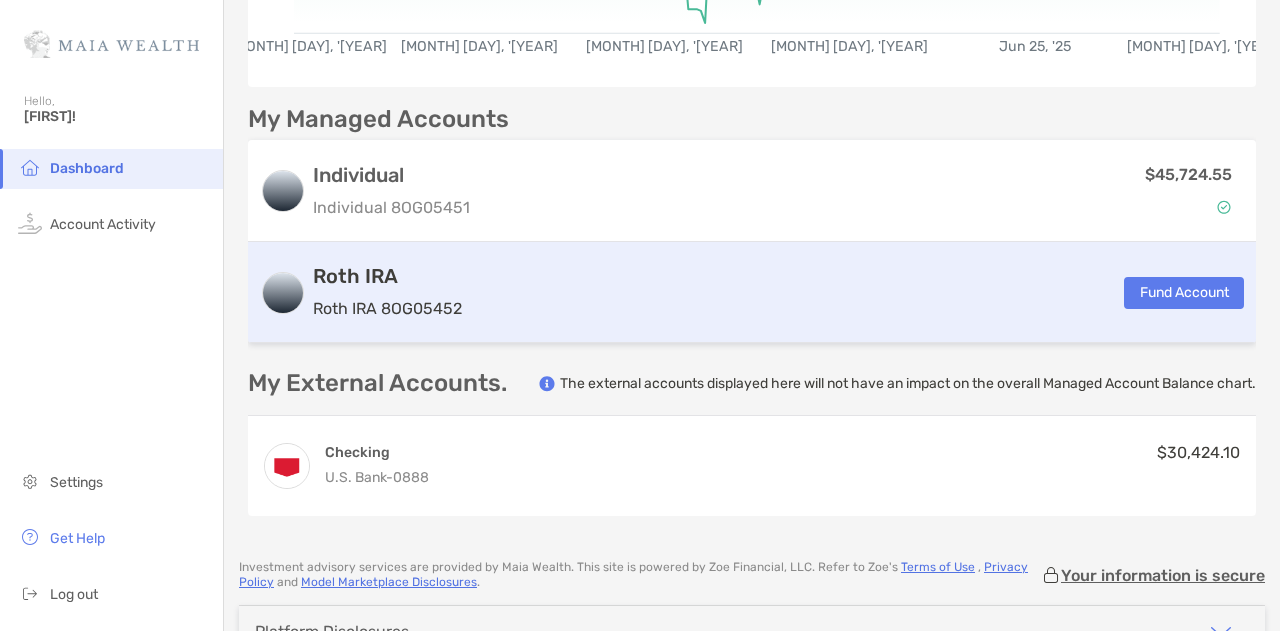 scroll, scrollTop: 552, scrollLeft: 0, axis: vertical 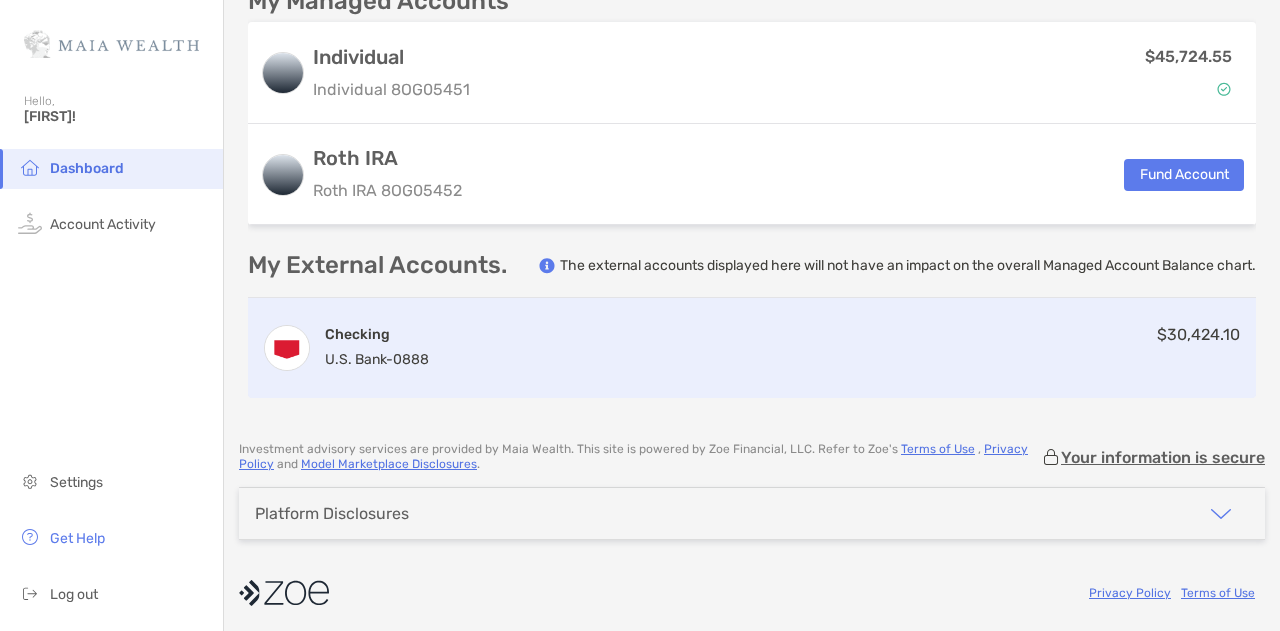 click on "Checking U.S. Bank - 0888 $30,424.10" at bounding box center (752, 348) 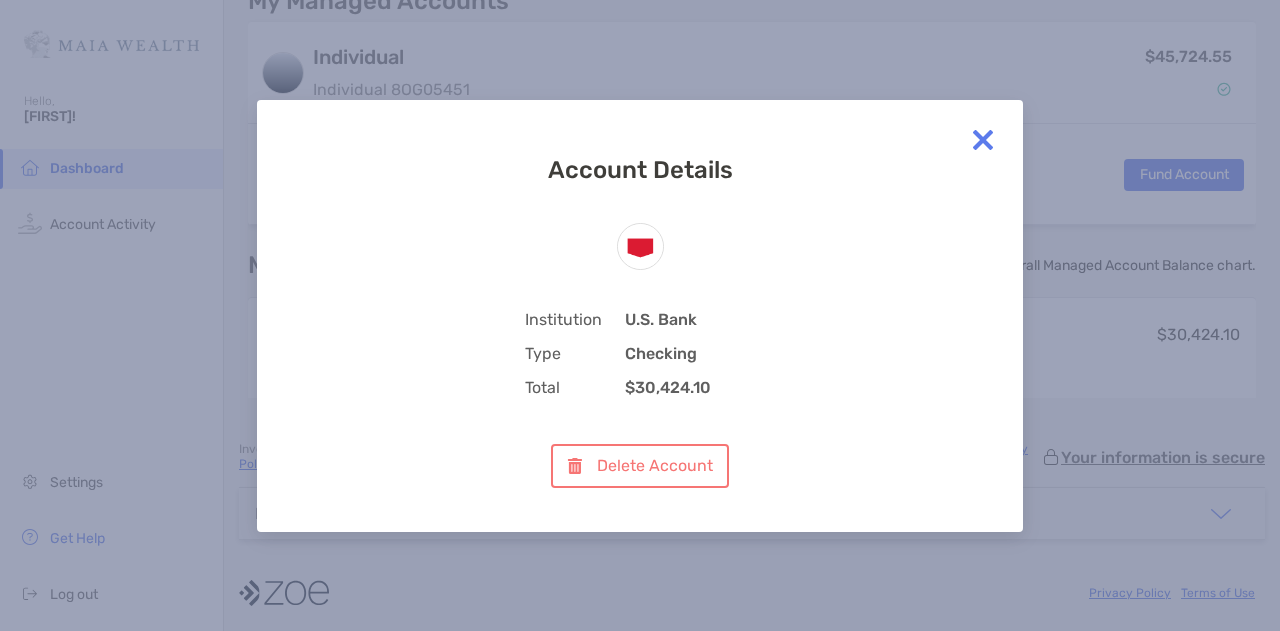 click at bounding box center (983, 140) 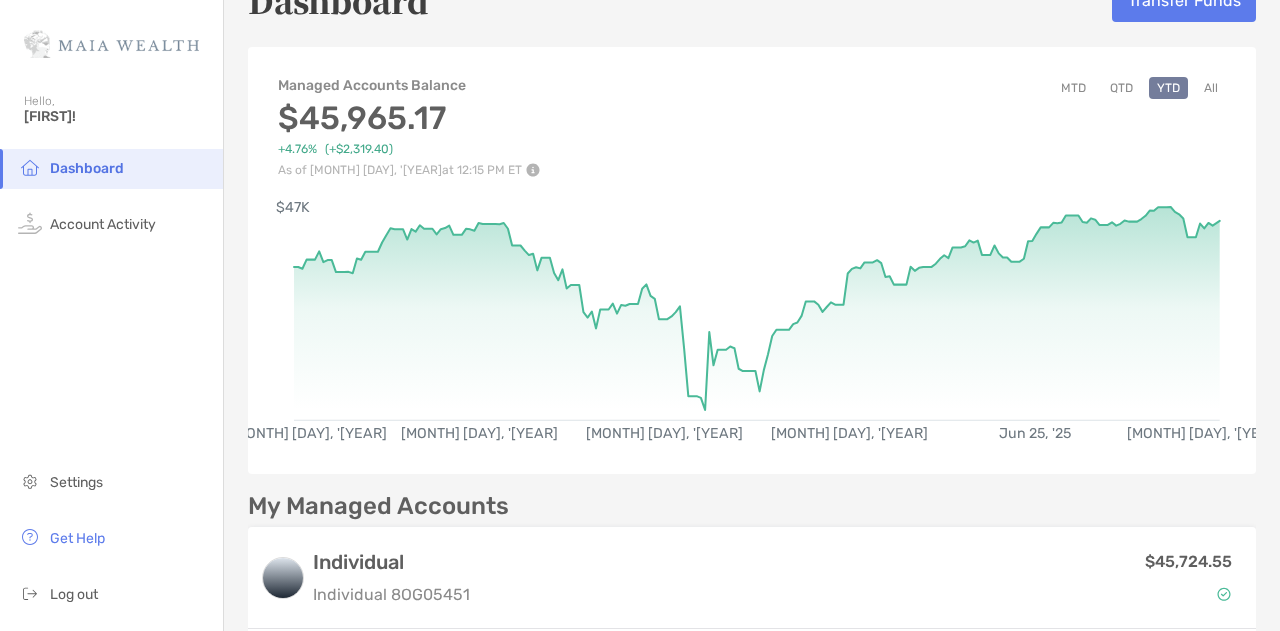 scroll, scrollTop: 45, scrollLeft: 0, axis: vertical 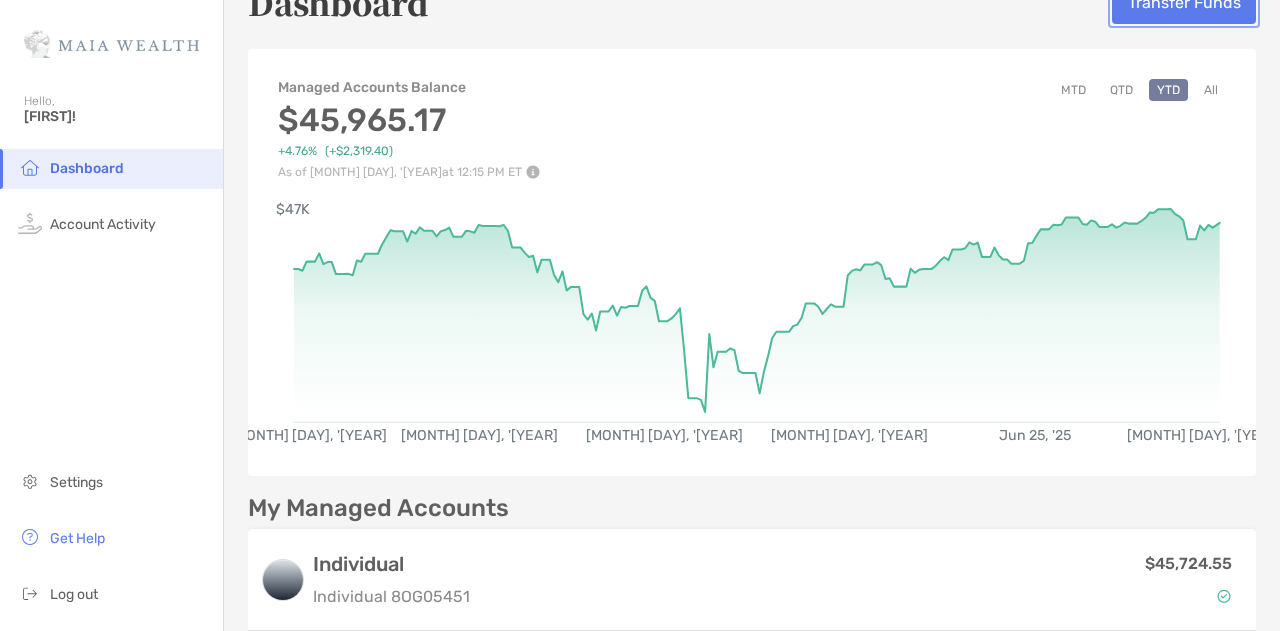 click on "Transfer Funds" at bounding box center (1184, 2) 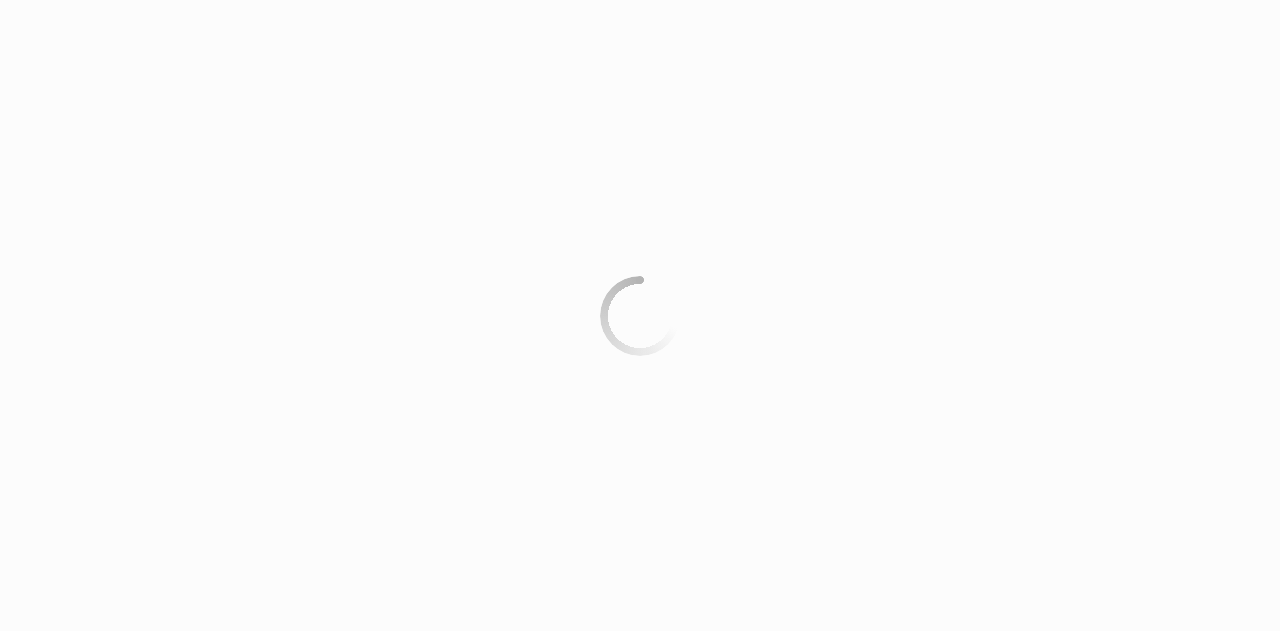 scroll, scrollTop: 0, scrollLeft: 0, axis: both 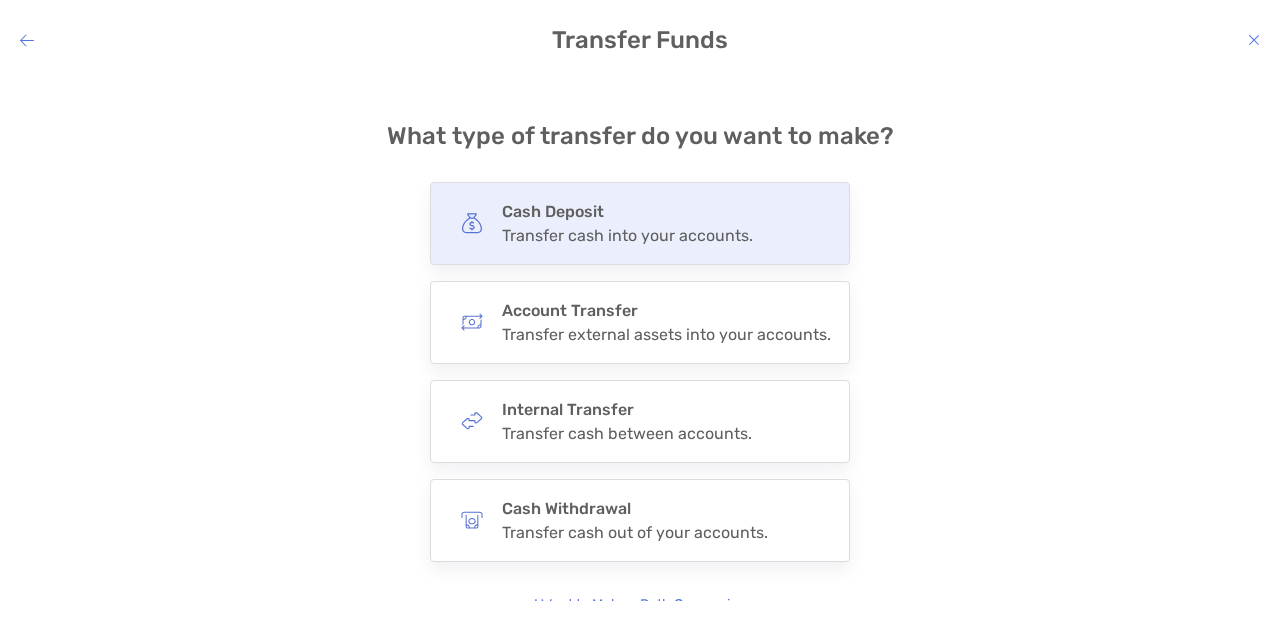 click on "Transfer cash into your accounts." at bounding box center [627, 235] 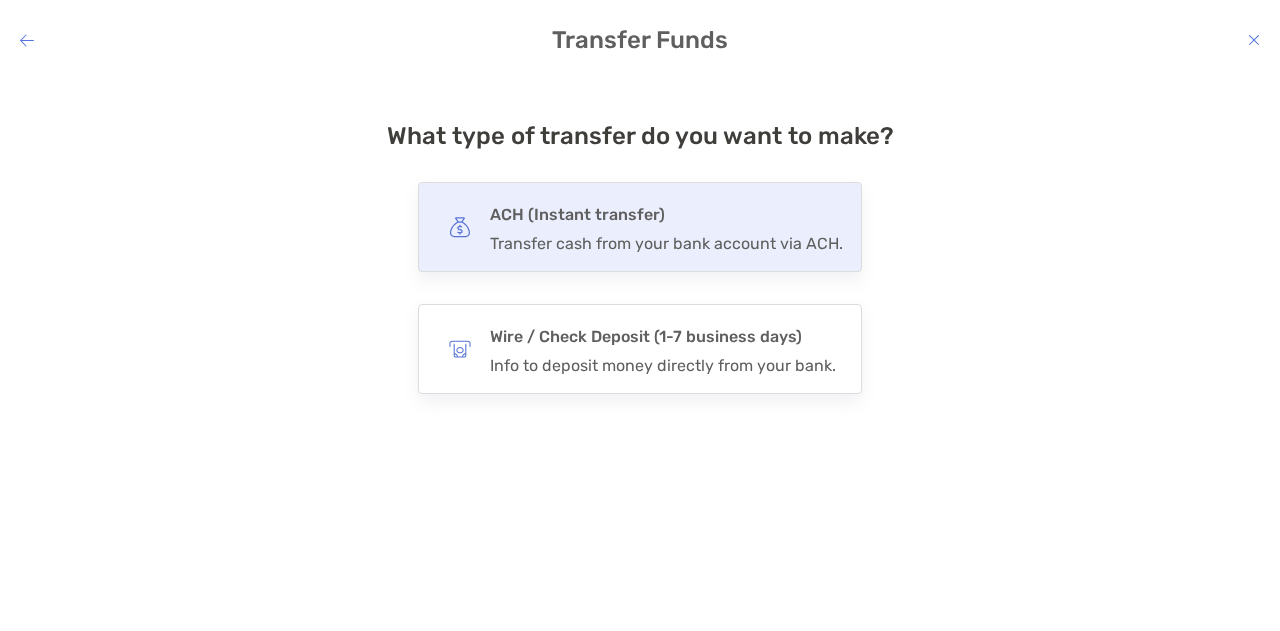 click on "Transfer cash from your bank account via ACH." at bounding box center [666, 243] 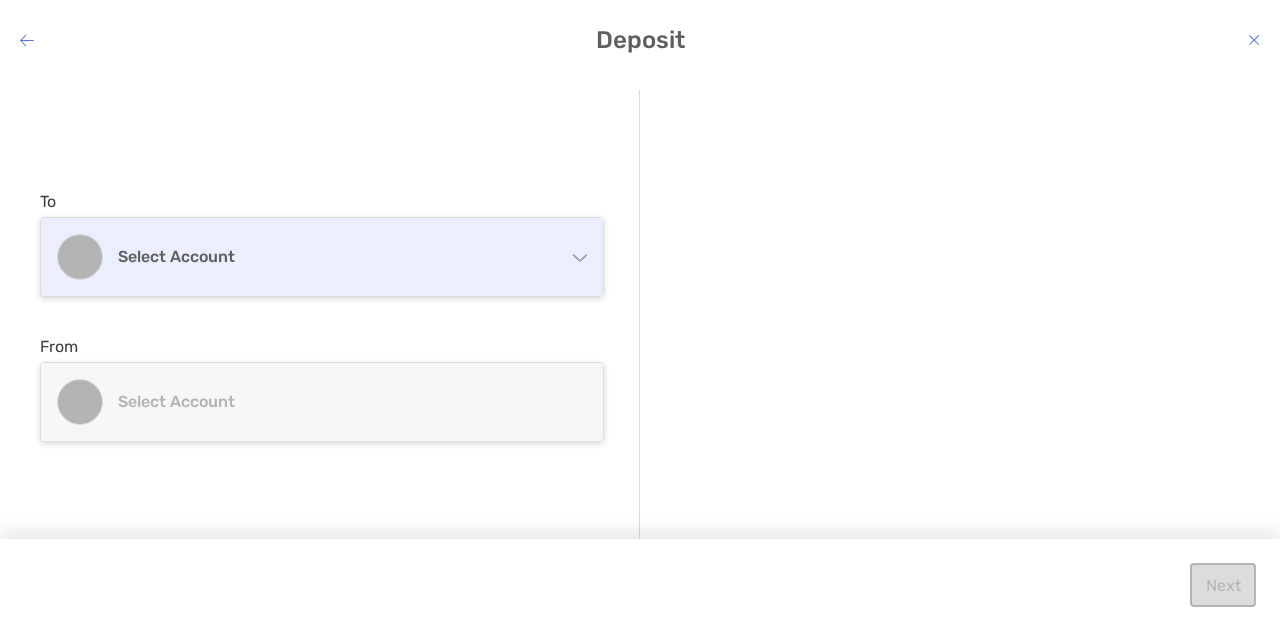 click on "Select account" at bounding box center (334, 256) 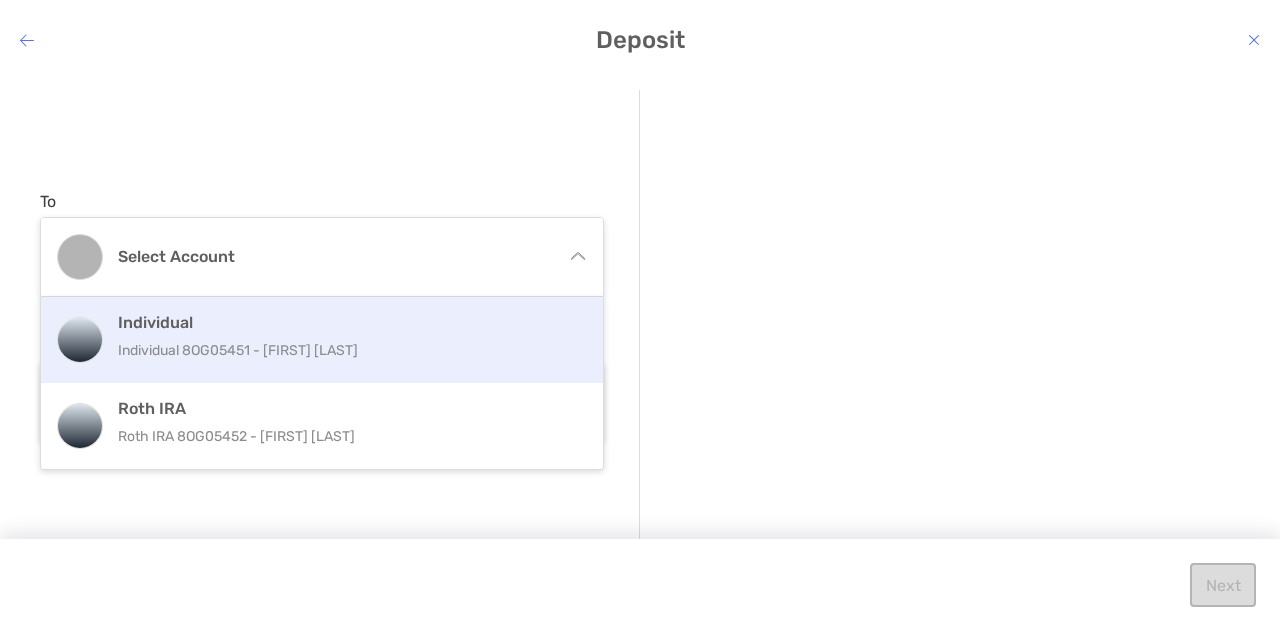 click on "Individual 8OG05451 - [FIRST] [LAST]" at bounding box center [343, 350] 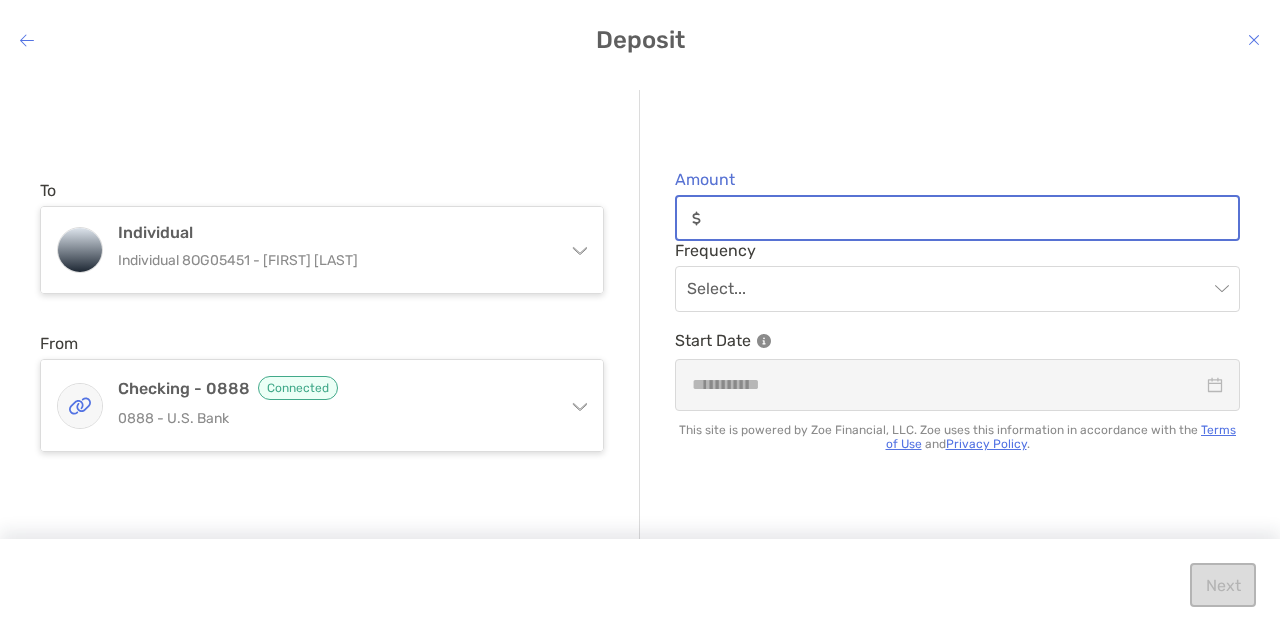 click on "Amount" at bounding box center (973, 218) 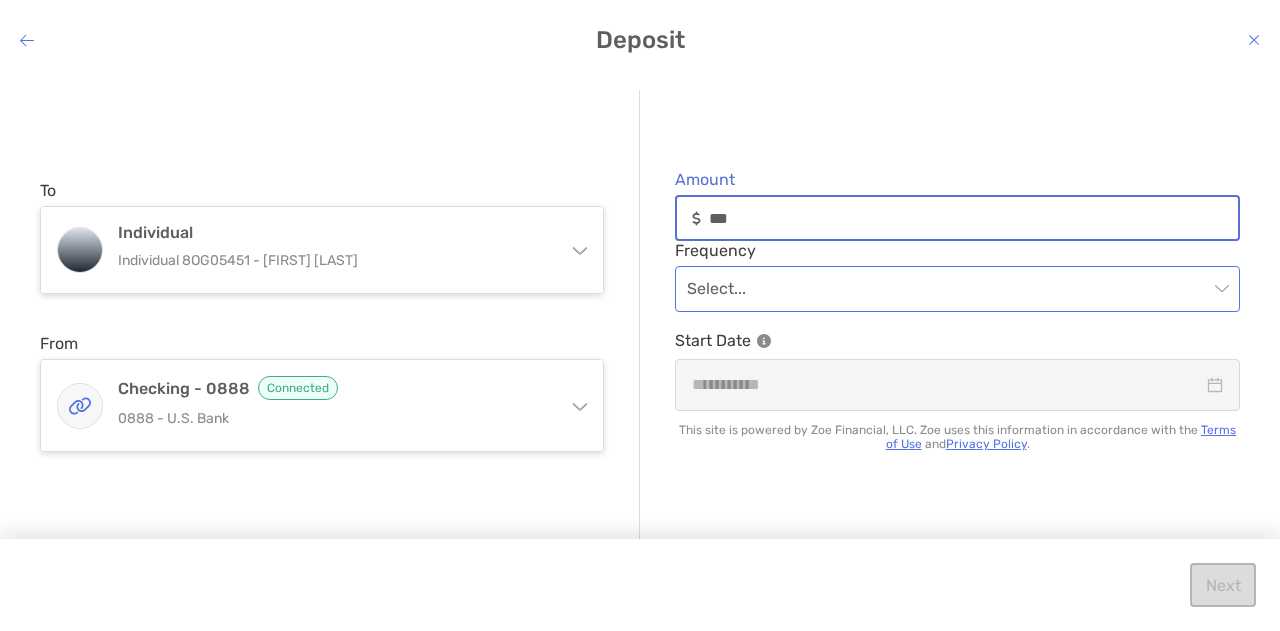 type on "***" 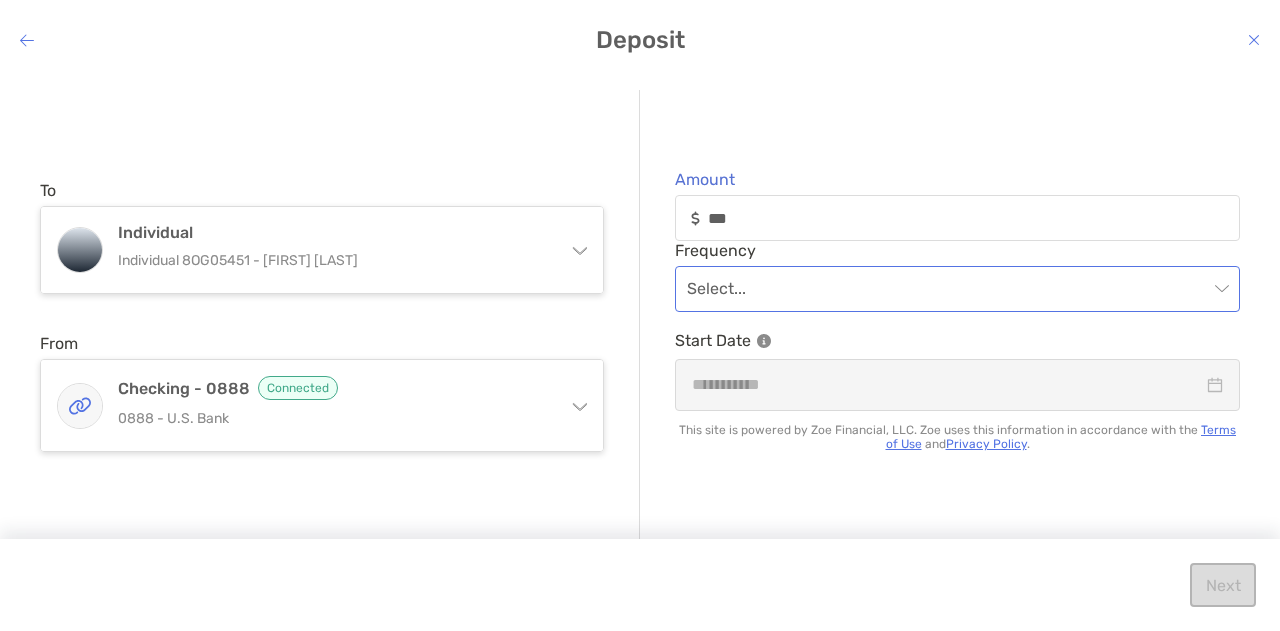 click at bounding box center (947, 289) 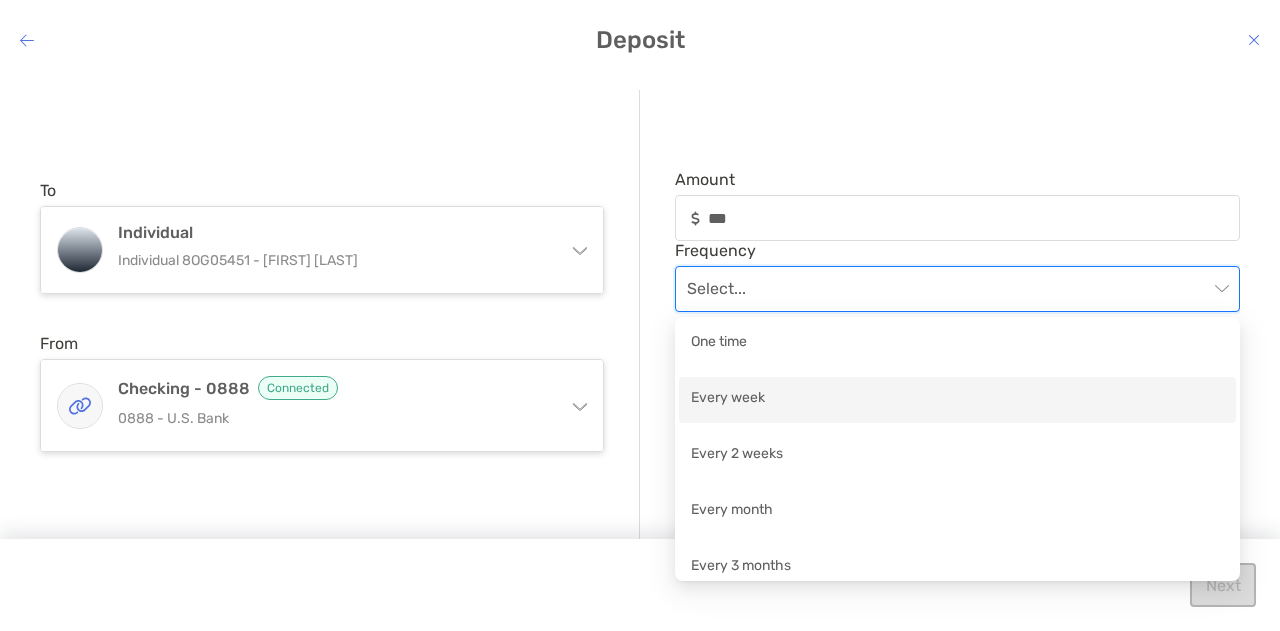 click on "Every week" at bounding box center (957, 400) 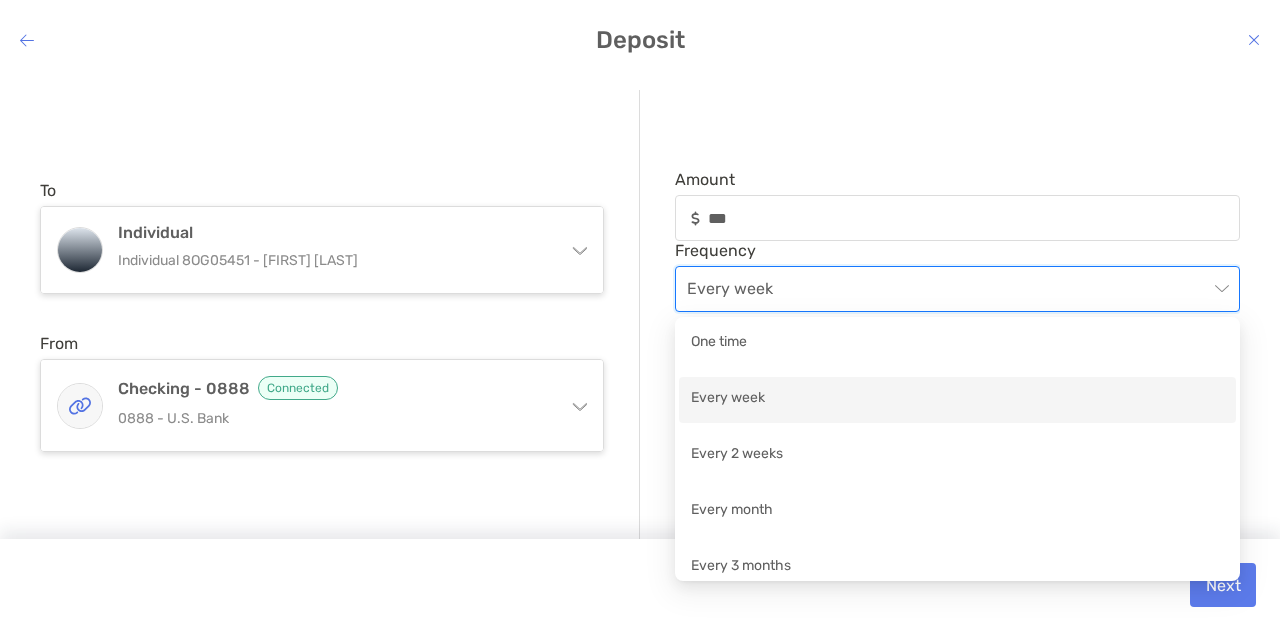 click on "Every week" at bounding box center (957, 289) 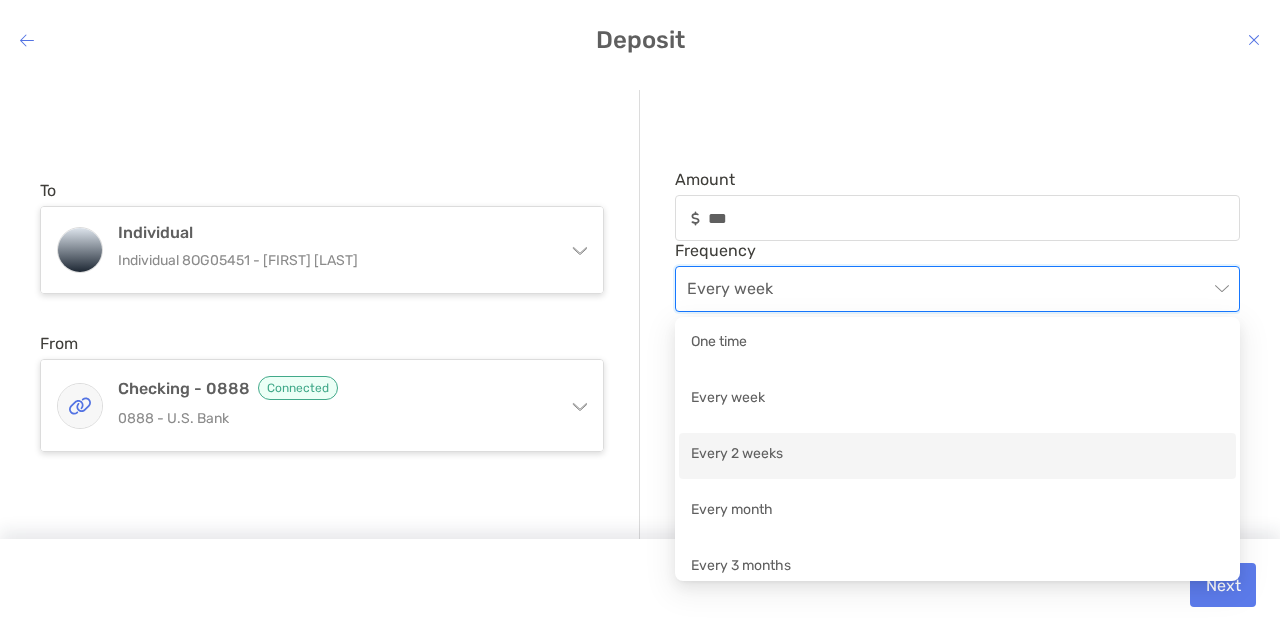 click on "Every 2 weeks" at bounding box center (957, 455) 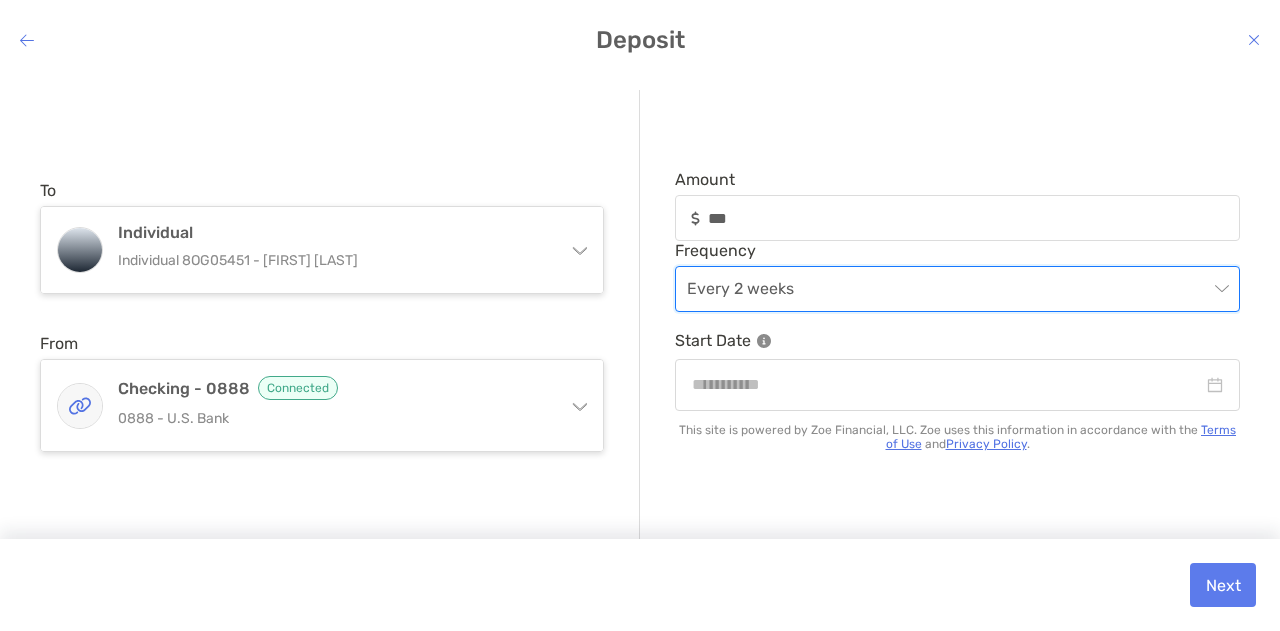 click on "Every 2 weeks" at bounding box center [957, 289] 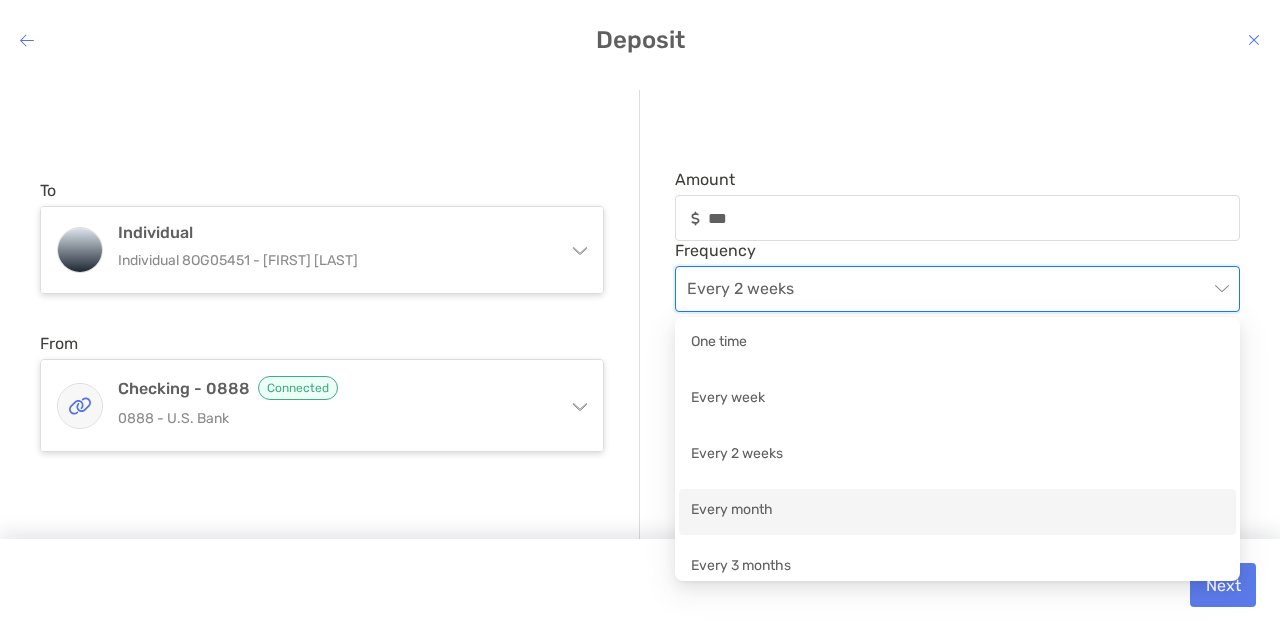 click on "Every month" at bounding box center (957, 511) 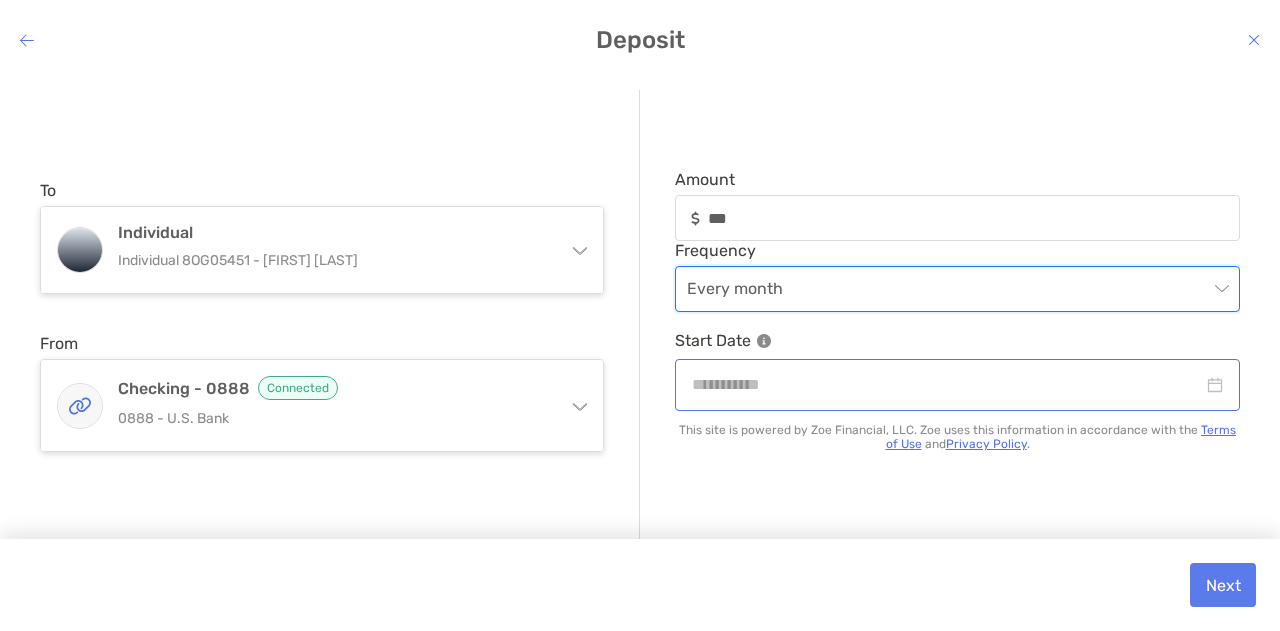 click at bounding box center (957, 384) 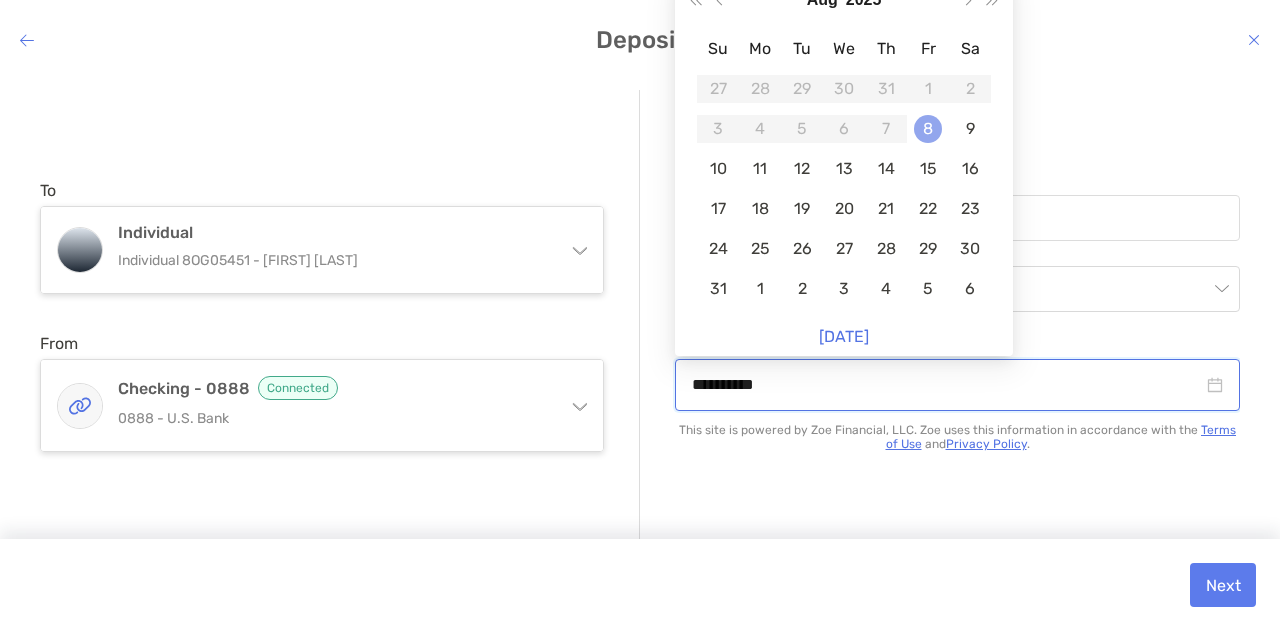 type on "**********" 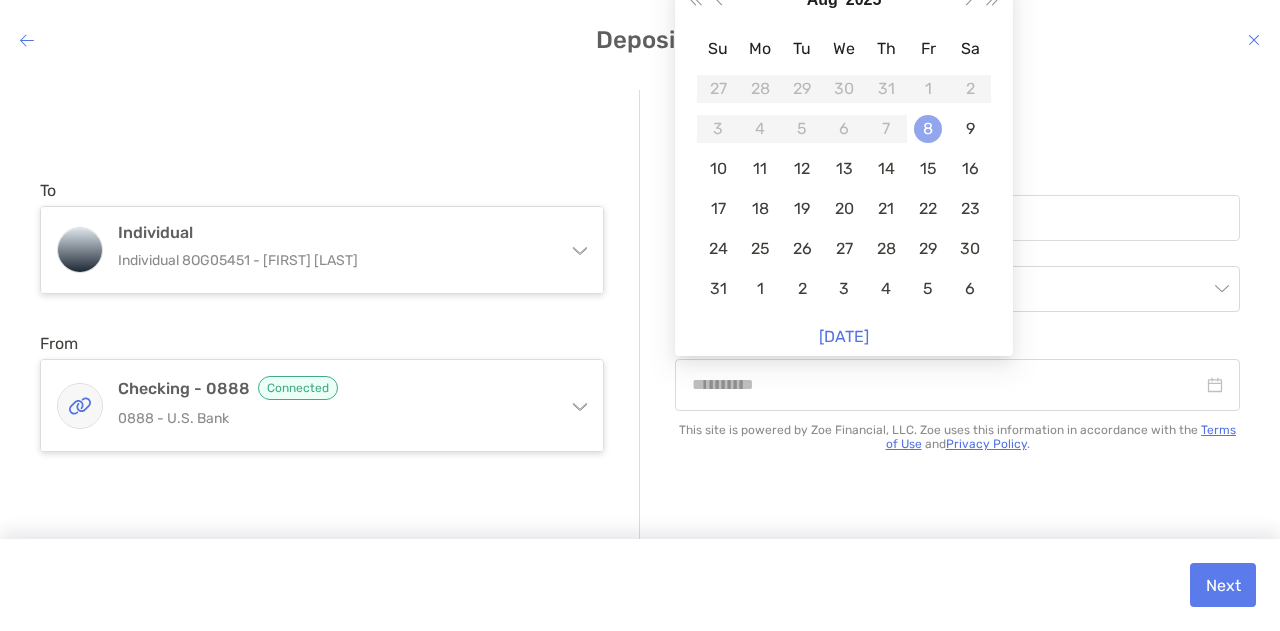 click on "8" at bounding box center [928, 129] 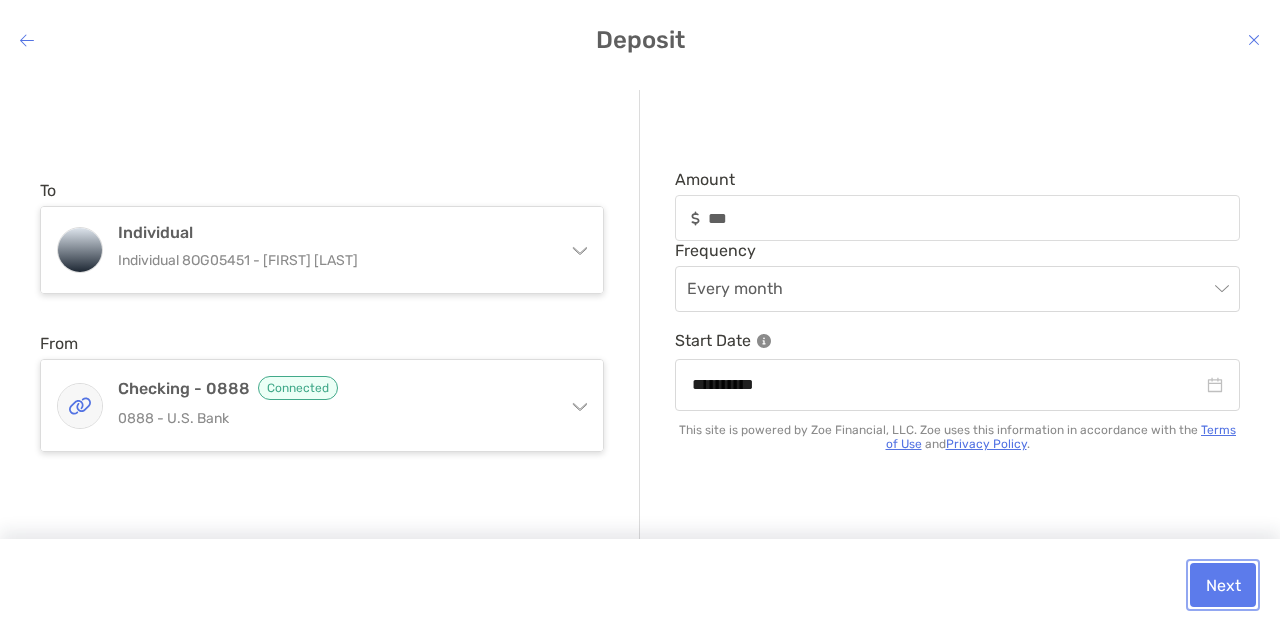 click on "Next" at bounding box center (1223, 585) 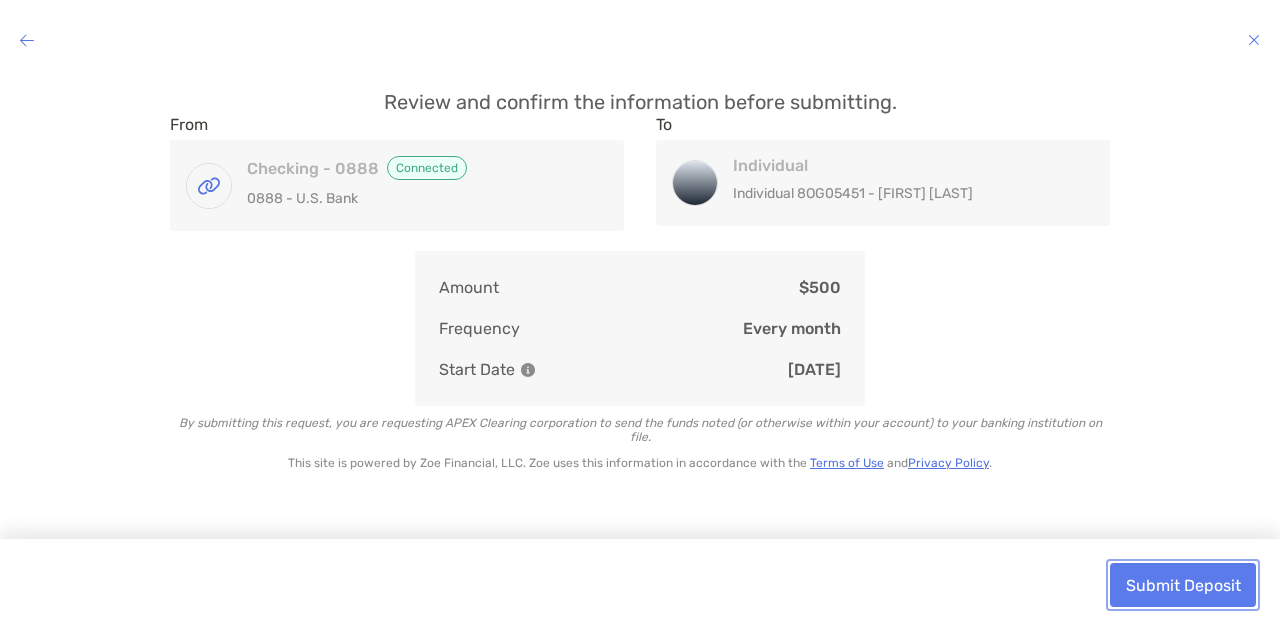click on "Submit Deposit" at bounding box center (1183, 585) 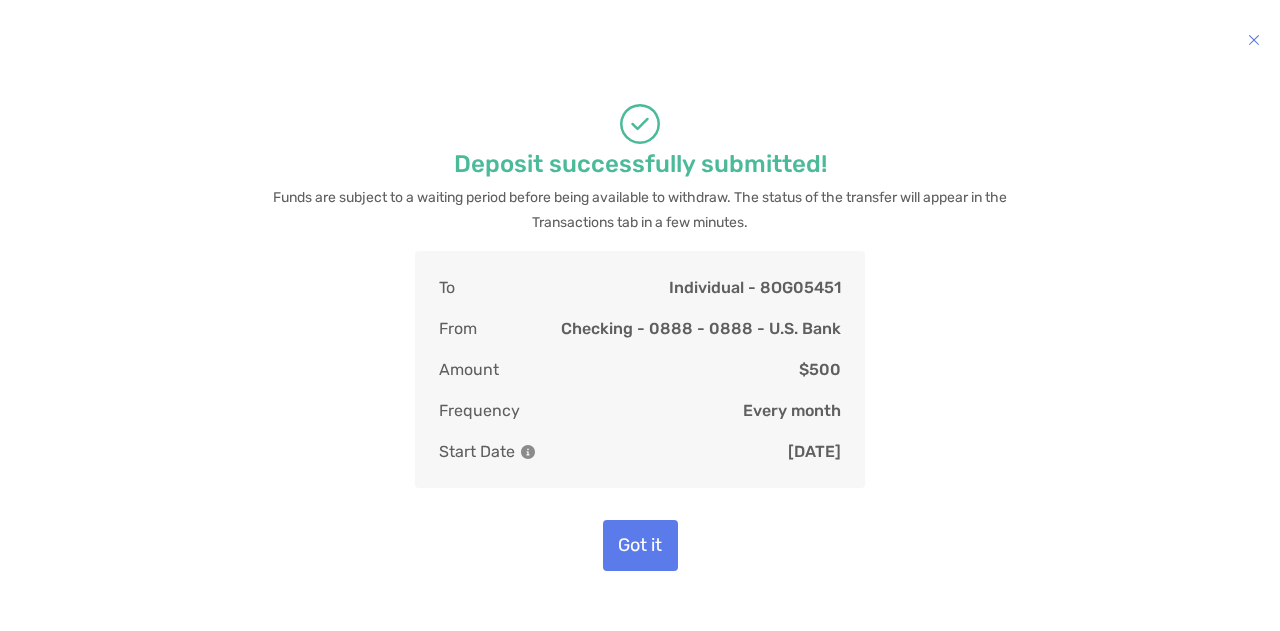 scroll, scrollTop: 0, scrollLeft: 0, axis: both 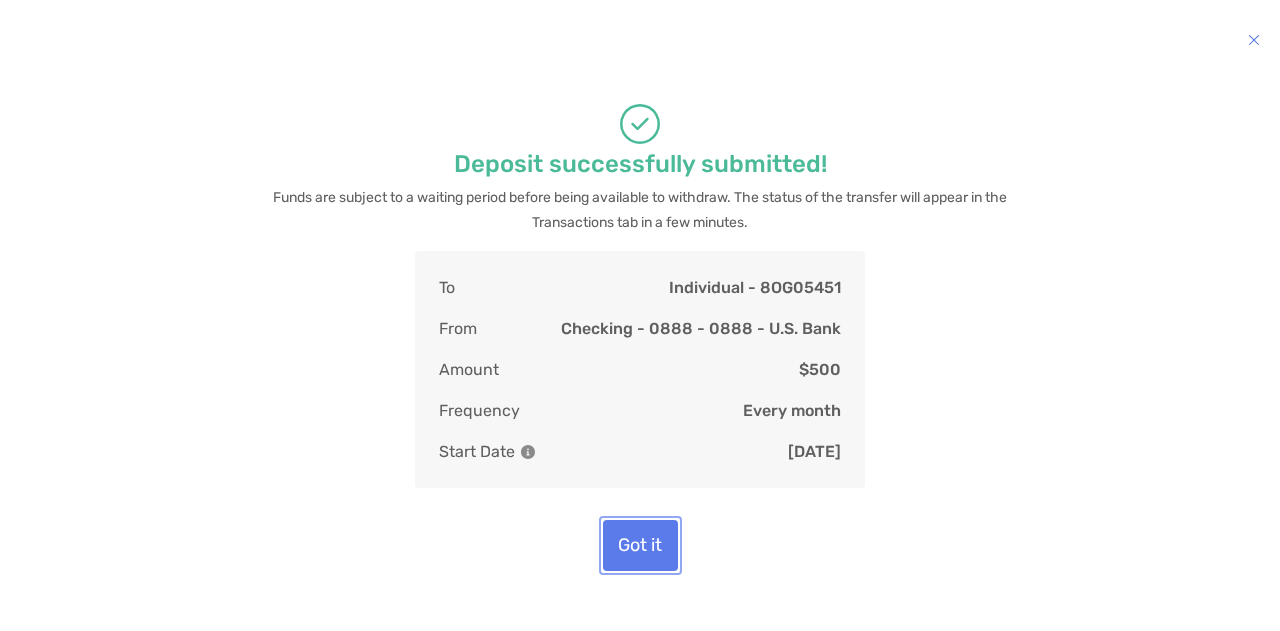 click on "Got it" at bounding box center [640, 545] 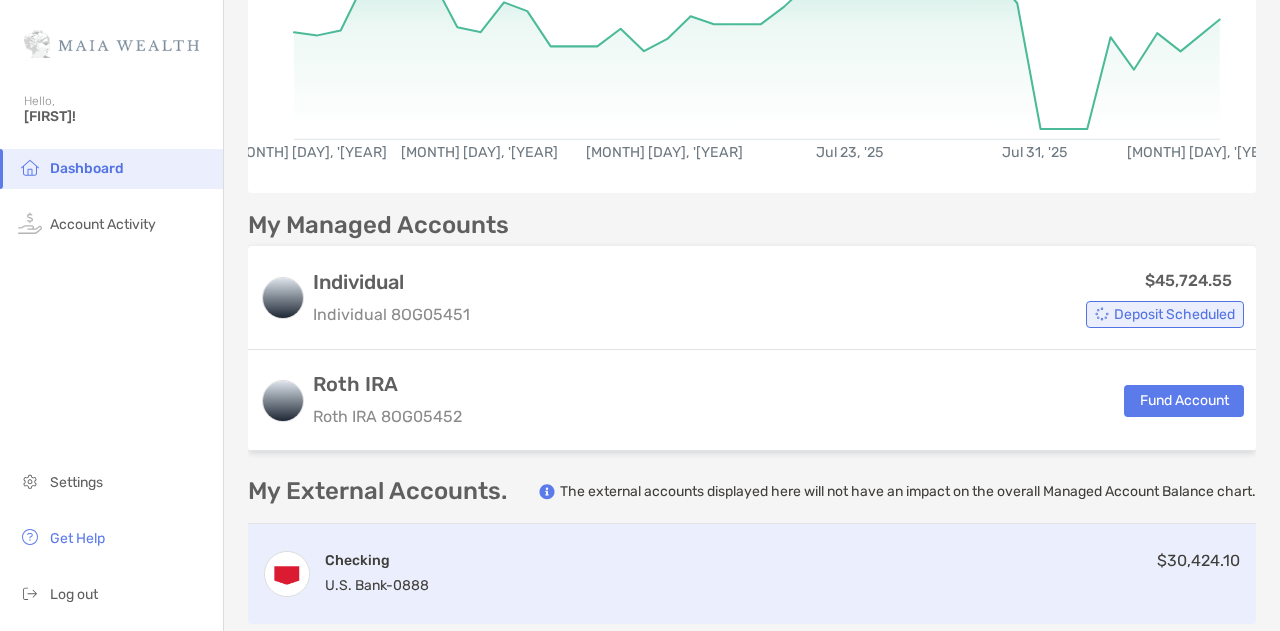 scroll, scrollTop: 327, scrollLeft: 0, axis: vertical 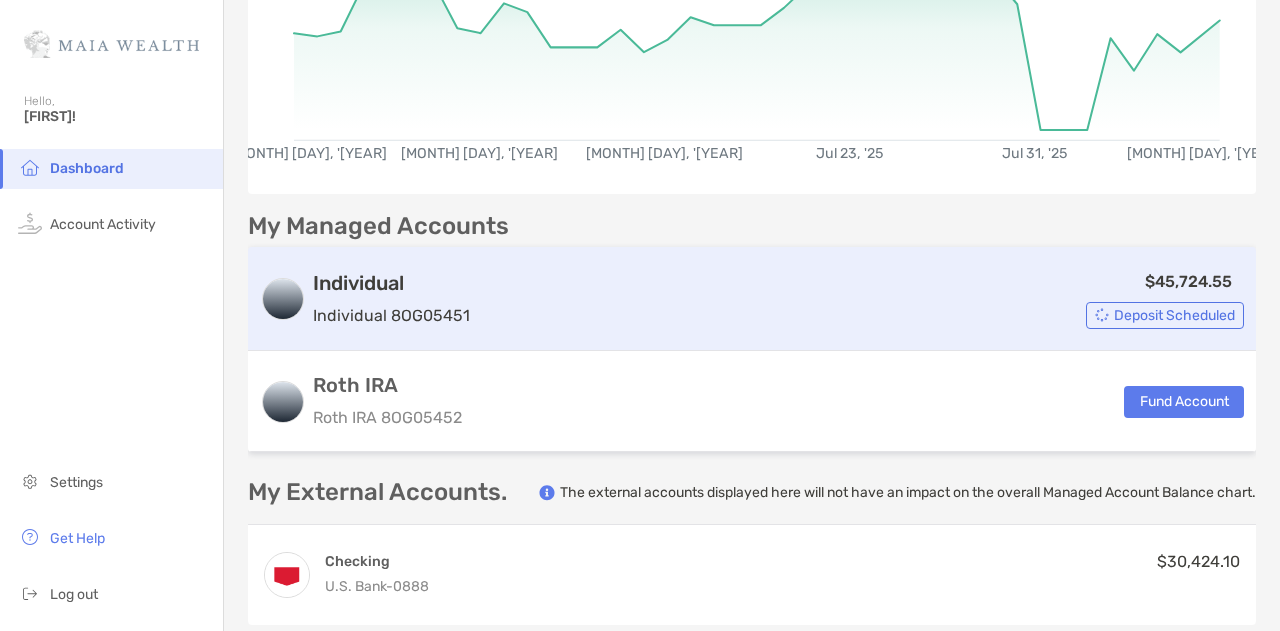 click on "Deposit Scheduled" at bounding box center (1174, 315) 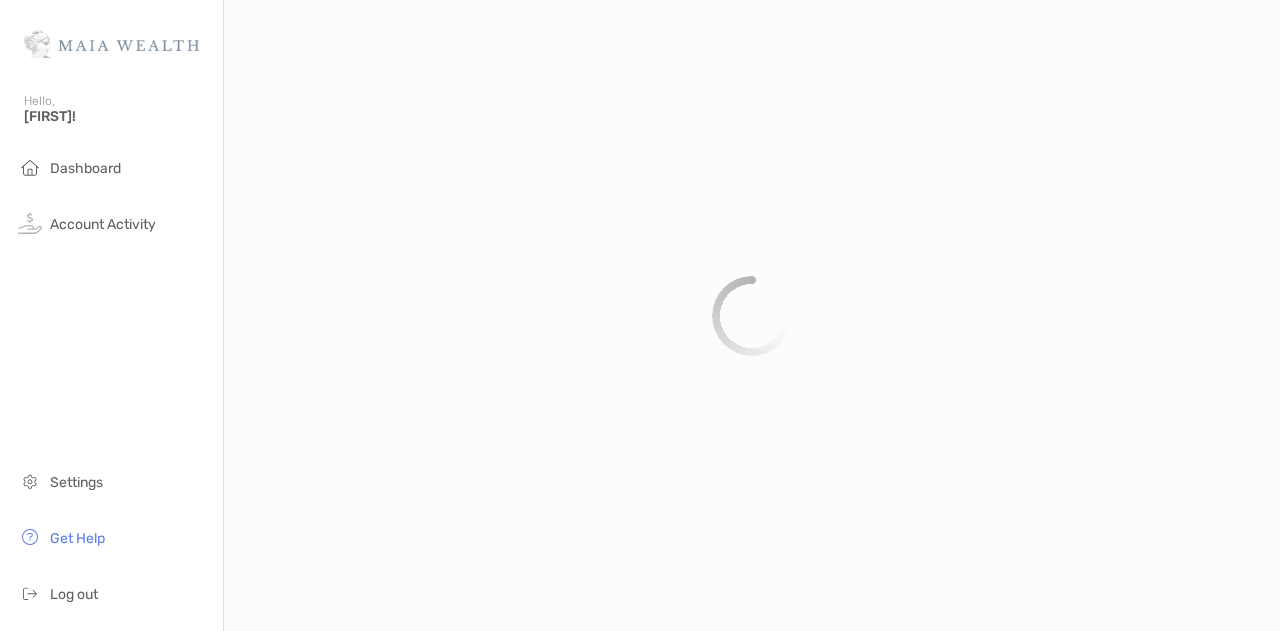 scroll, scrollTop: 0, scrollLeft: 0, axis: both 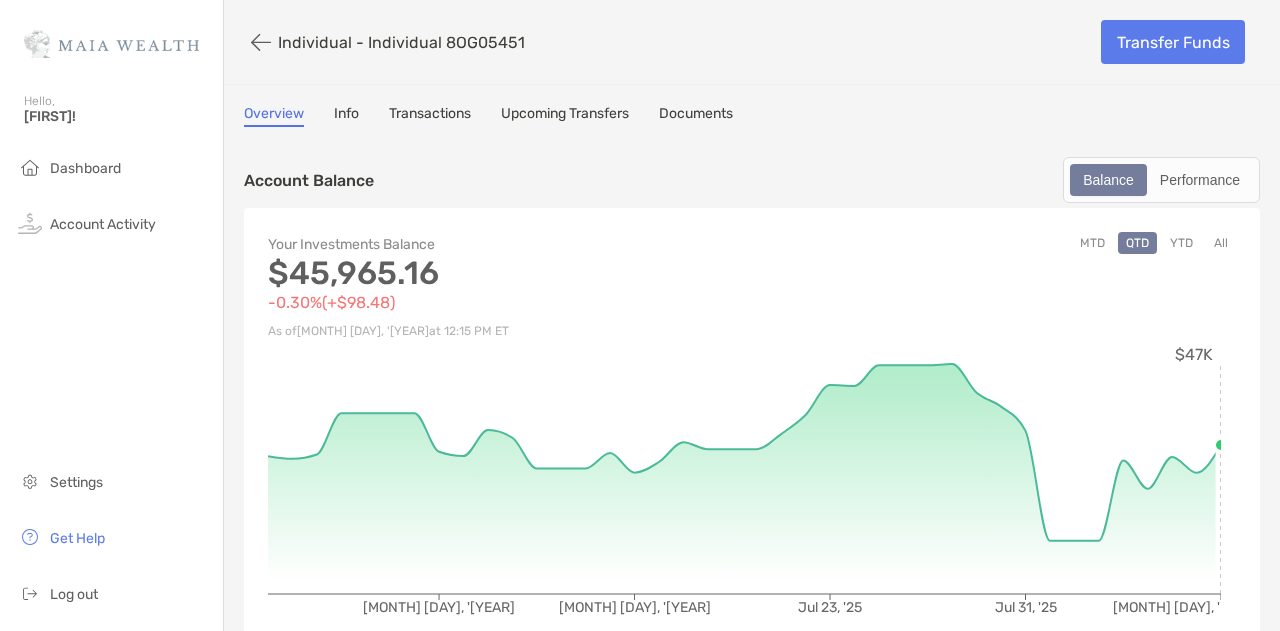 click on "Upcoming Transfers" at bounding box center (565, 116) 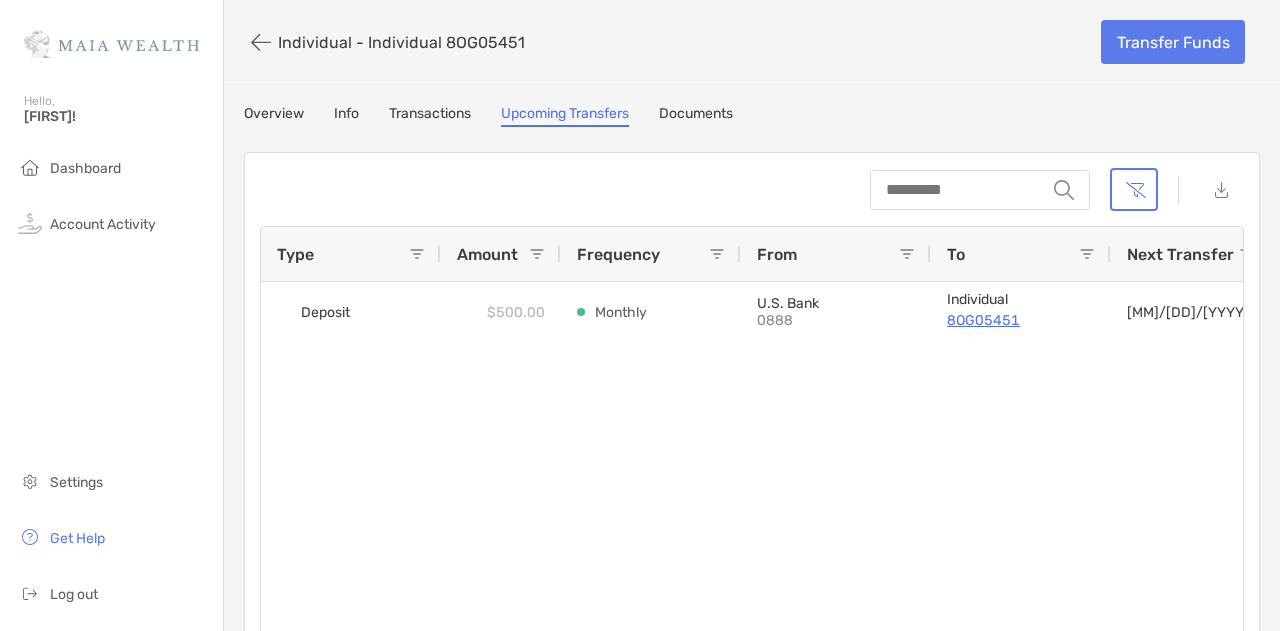 click on "Transactions" at bounding box center [430, 116] 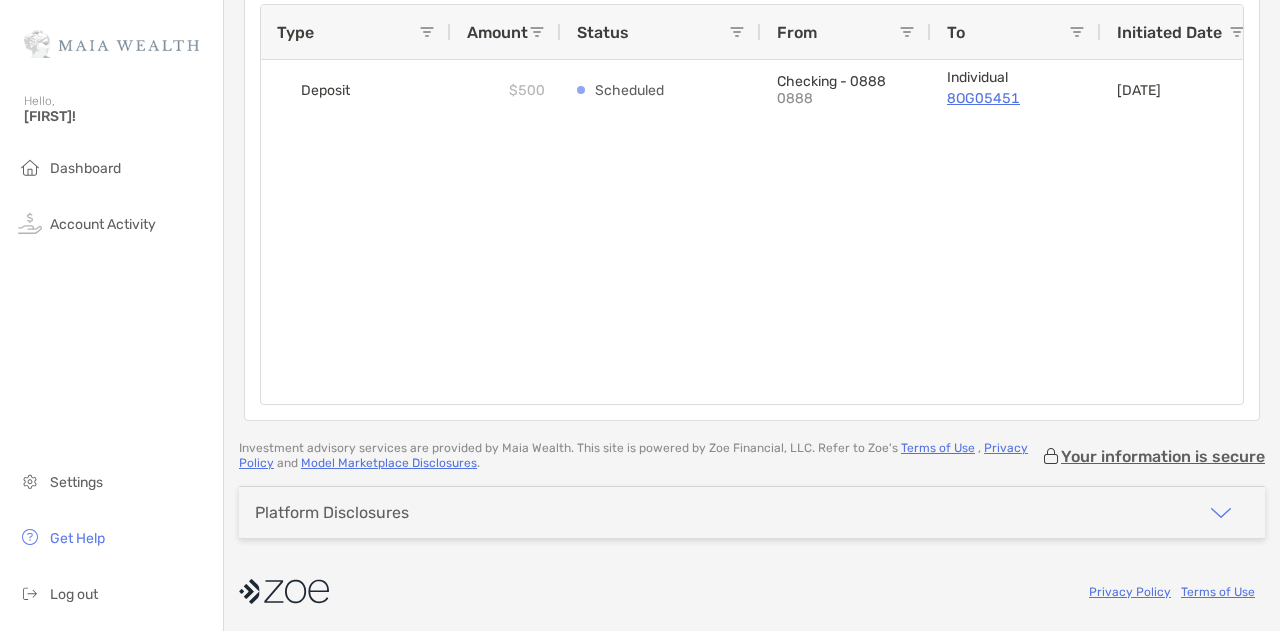 scroll, scrollTop: 0, scrollLeft: 0, axis: both 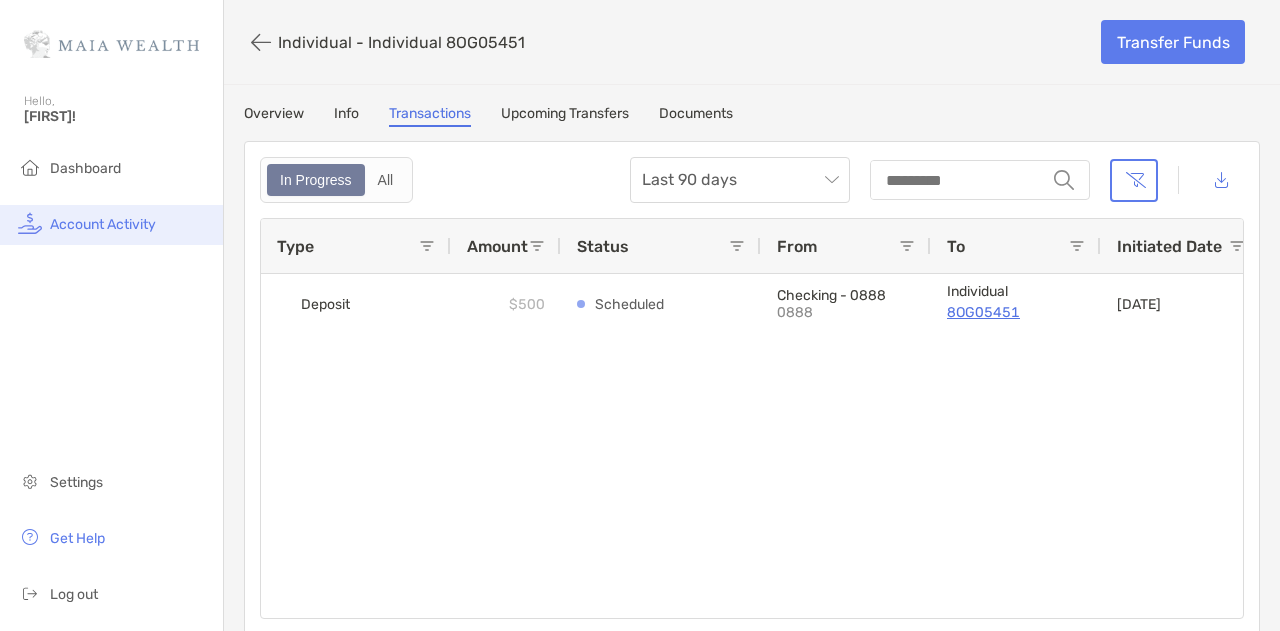 click on "Account Activity" at bounding box center [111, 225] 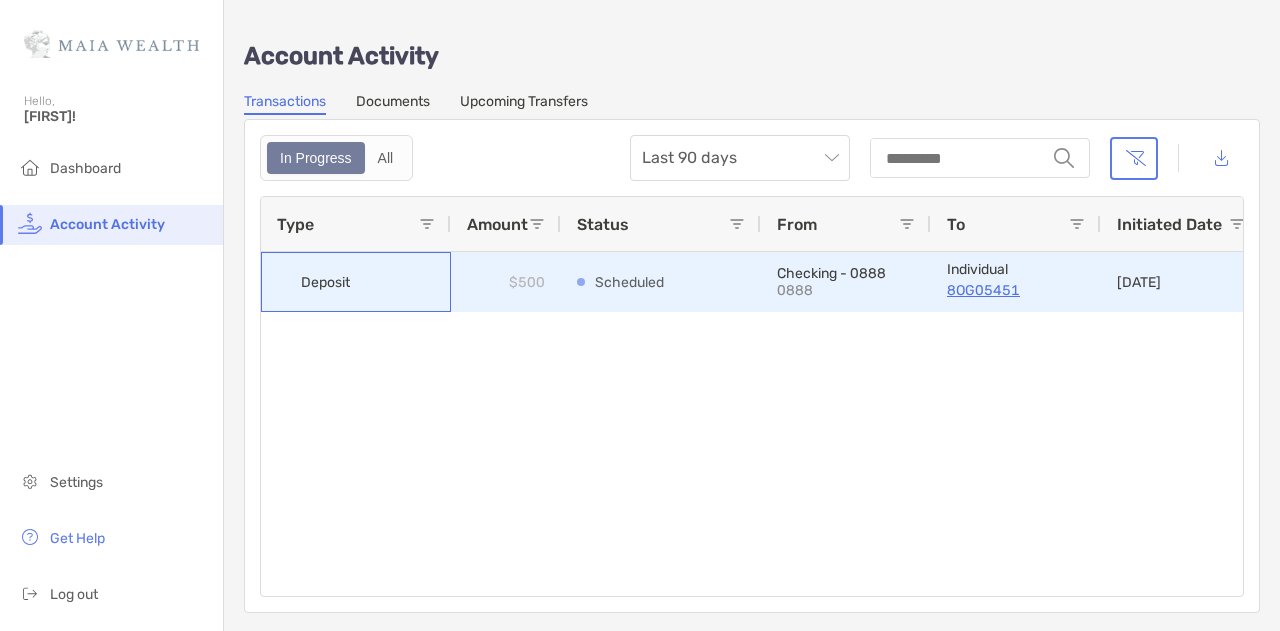 click on "Deposit" at bounding box center [327, 282] 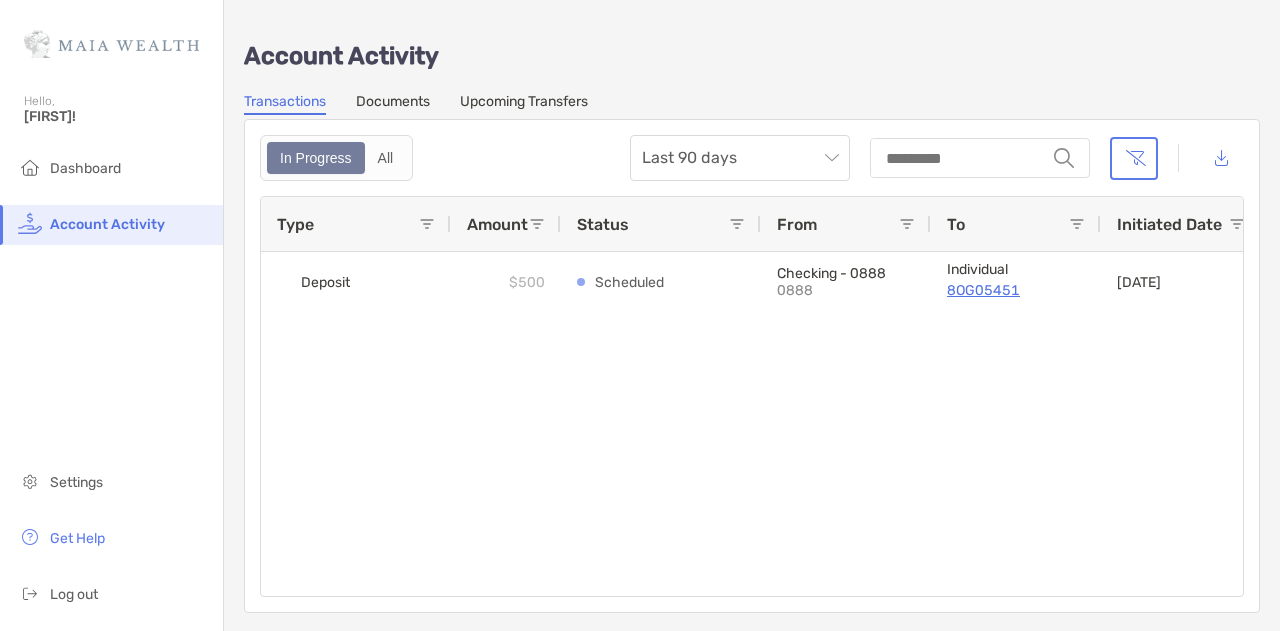 click on "Account Activity Transactions Documents Upcoming Transfers In Progress All Last 90 days string Type Amount Status From To Initiated Date Deposit $500 Scheduled Checking - 0888 0888 Individual 8OG05451 [DATE] to of Page of" at bounding box center [752, 316] 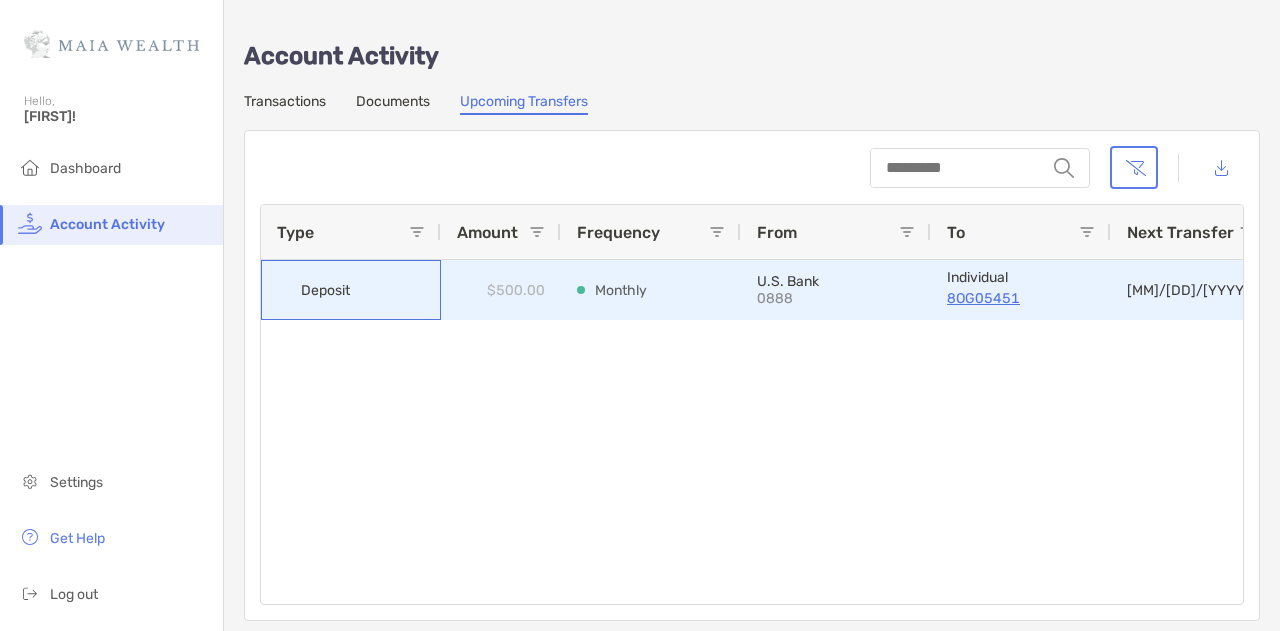 click on "Deposit" at bounding box center [351, 290] 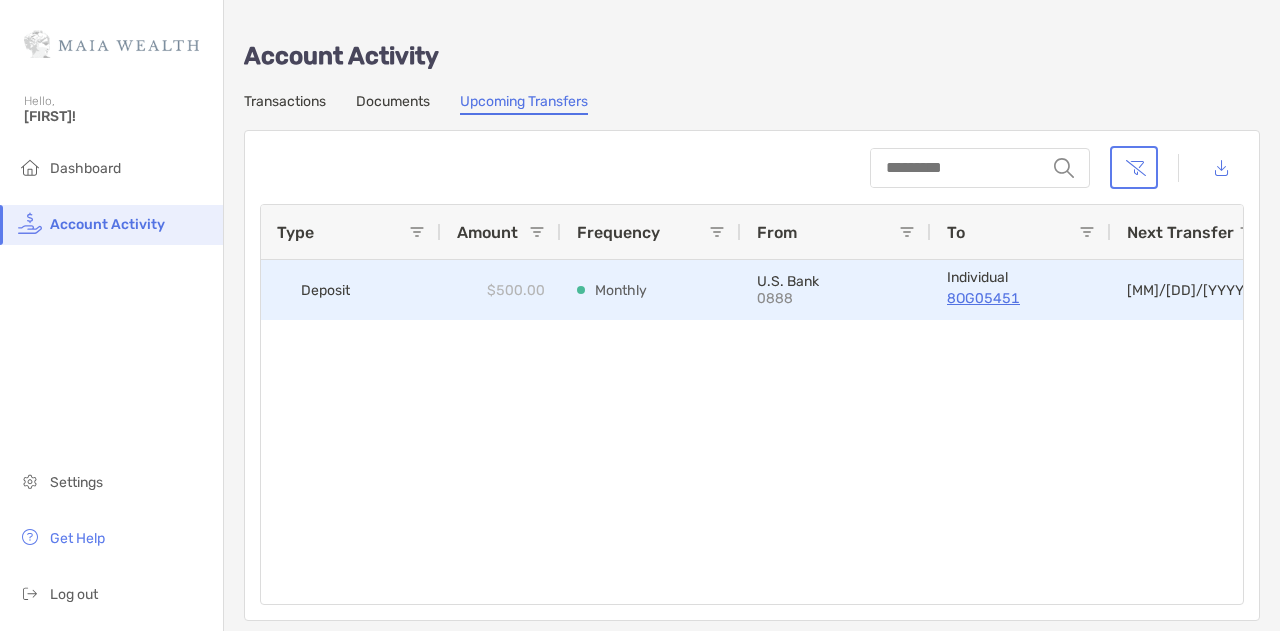 click on "Monthly" at bounding box center [621, 290] 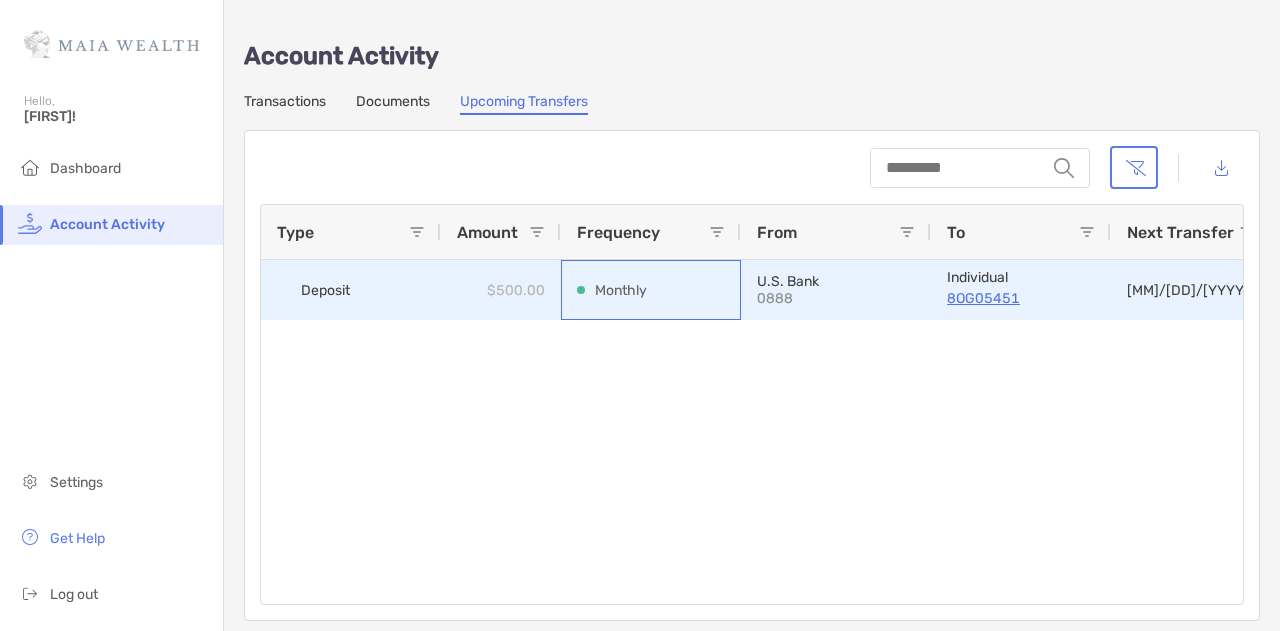 click on "Monthly" at bounding box center (621, 290) 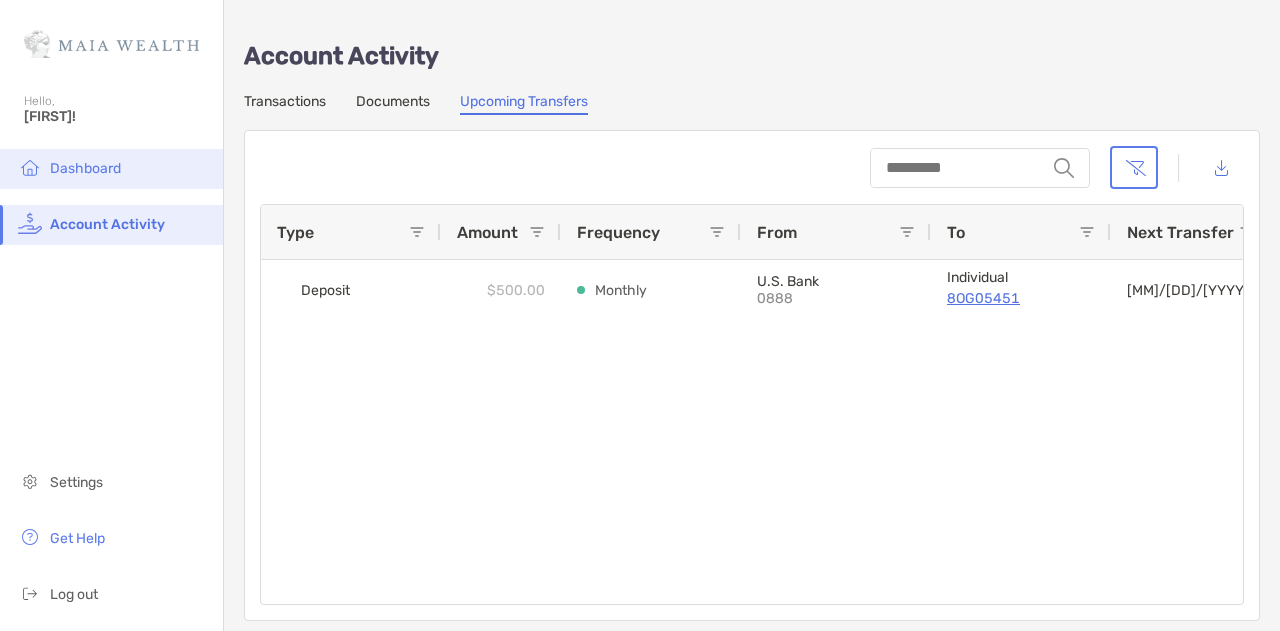 click on "Dashboard" at bounding box center [85, 168] 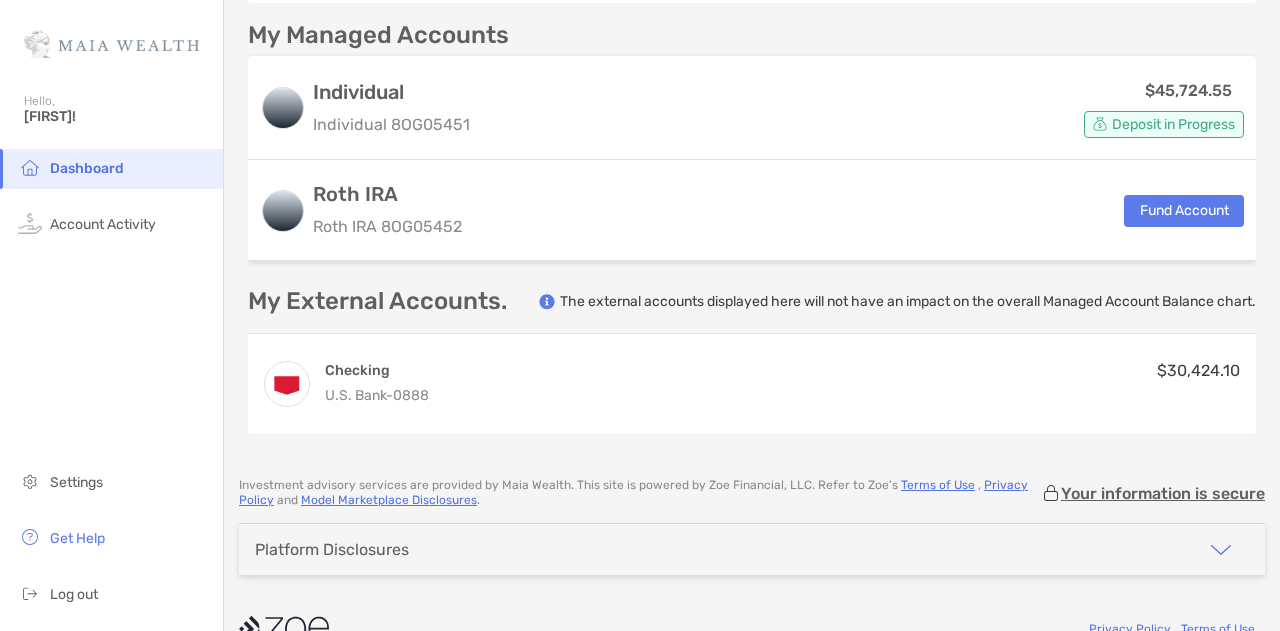 scroll, scrollTop: 553, scrollLeft: 0, axis: vertical 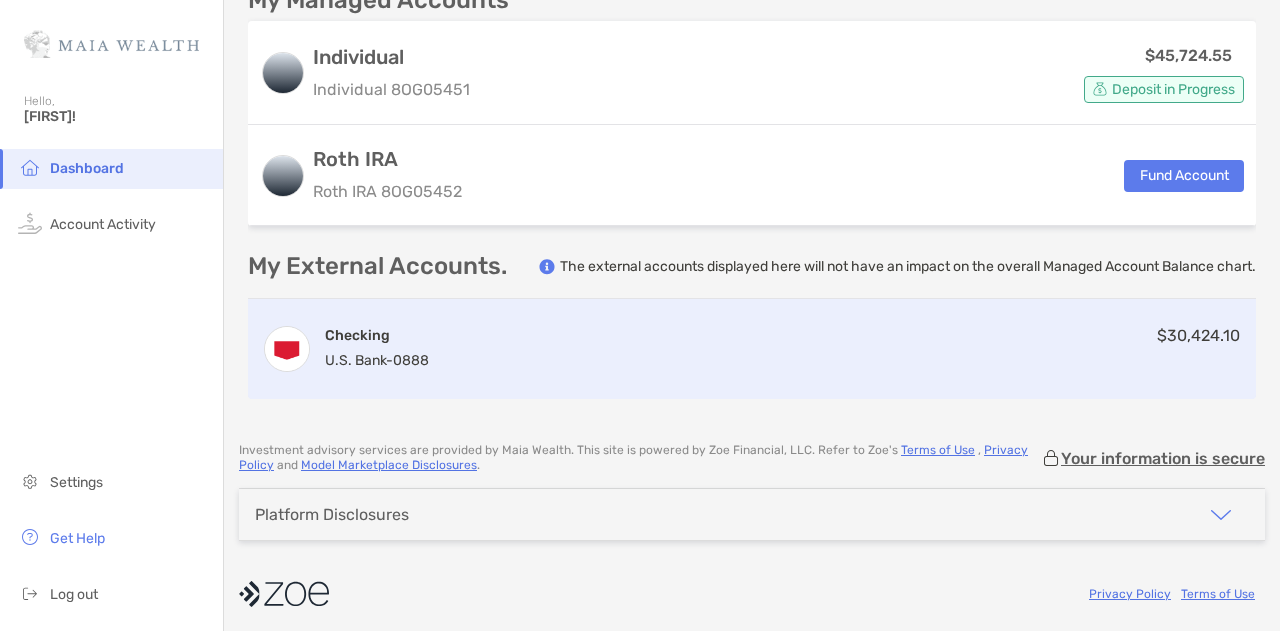 click on "0888" at bounding box center [411, 360] 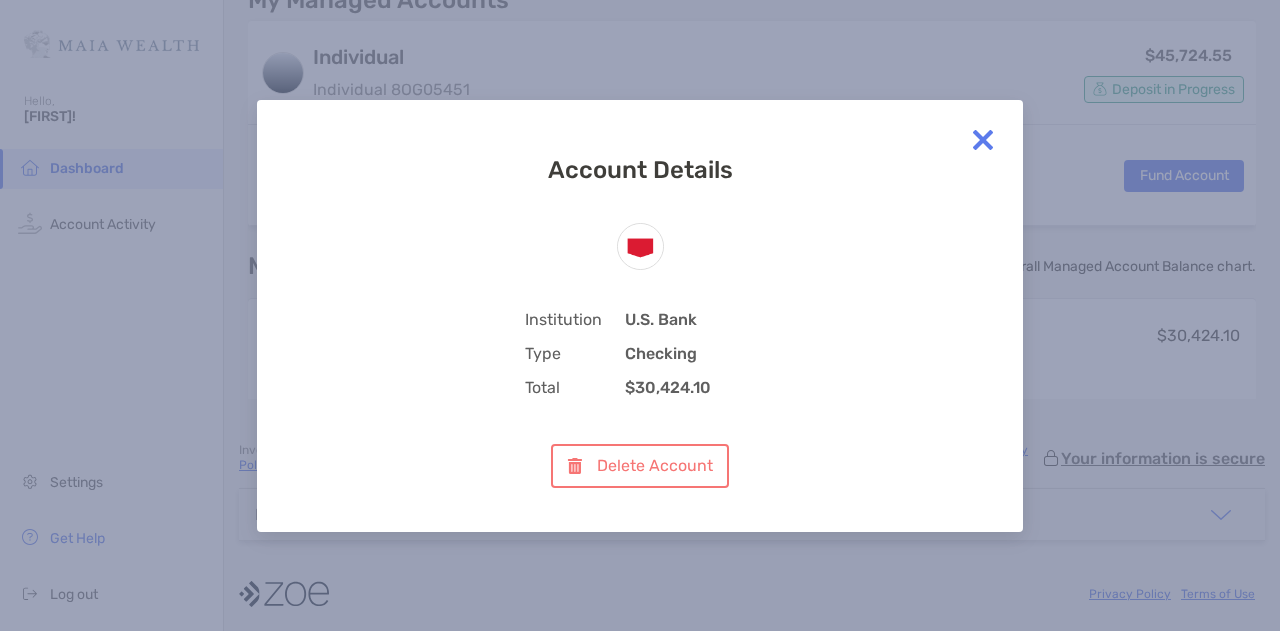 click at bounding box center (983, 140) 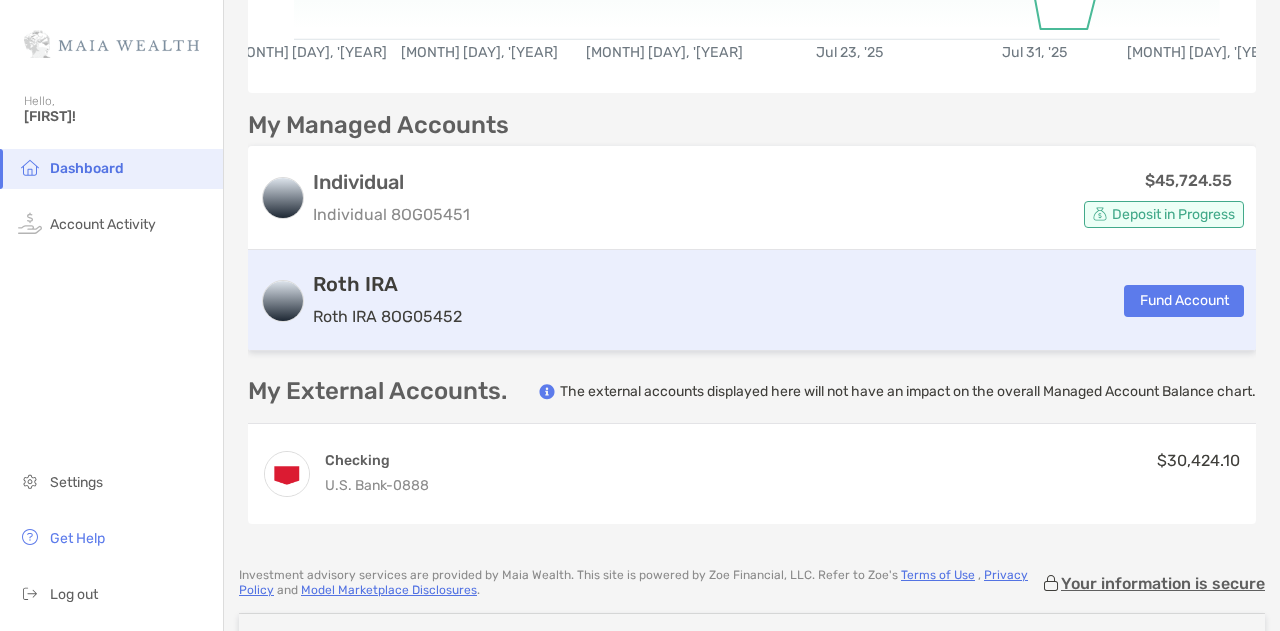 scroll, scrollTop: 427, scrollLeft: 0, axis: vertical 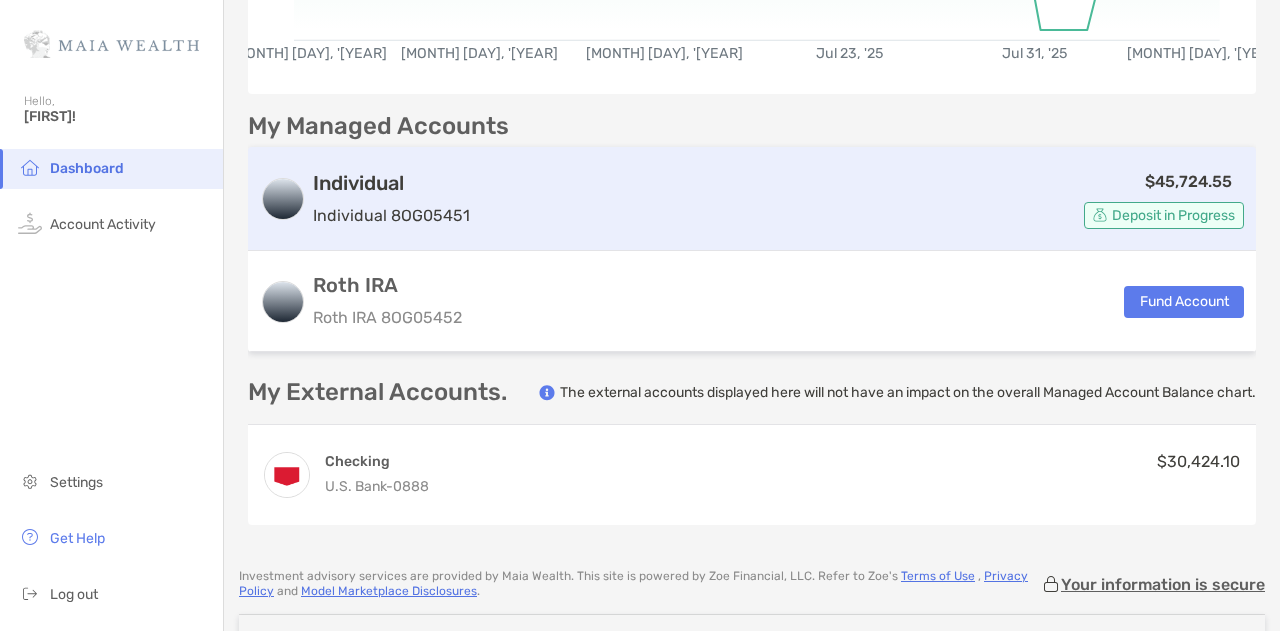 click on "Deposit in Progress" at bounding box center [1173, 215] 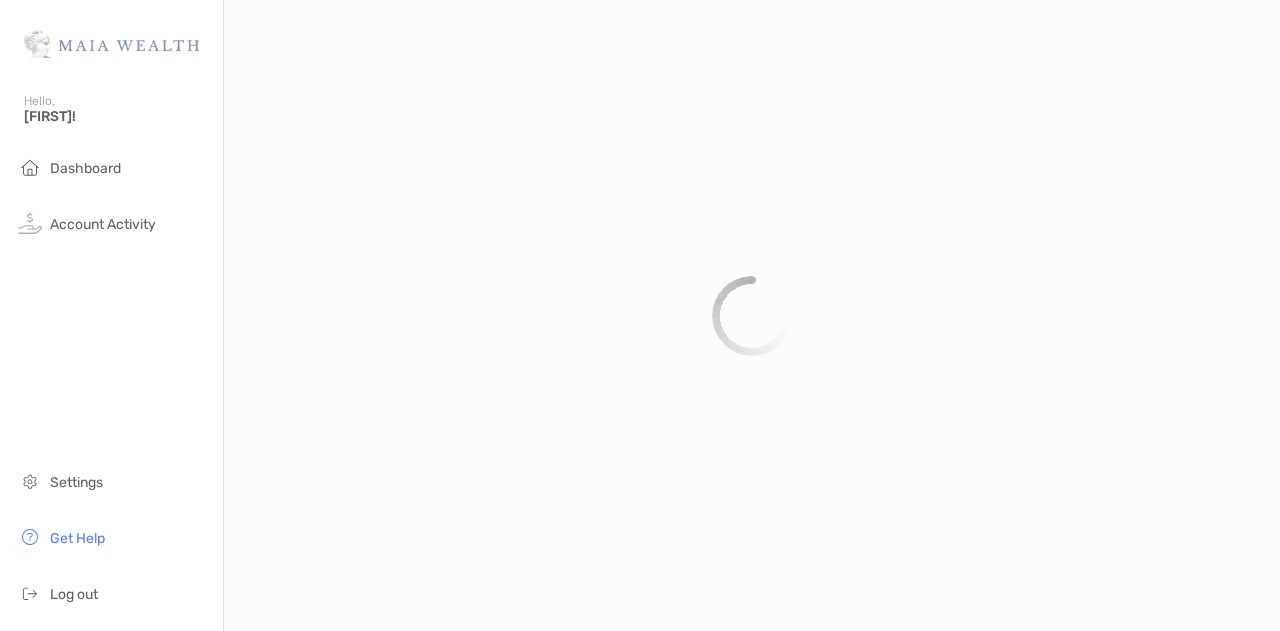 scroll, scrollTop: 0, scrollLeft: 0, axis: both 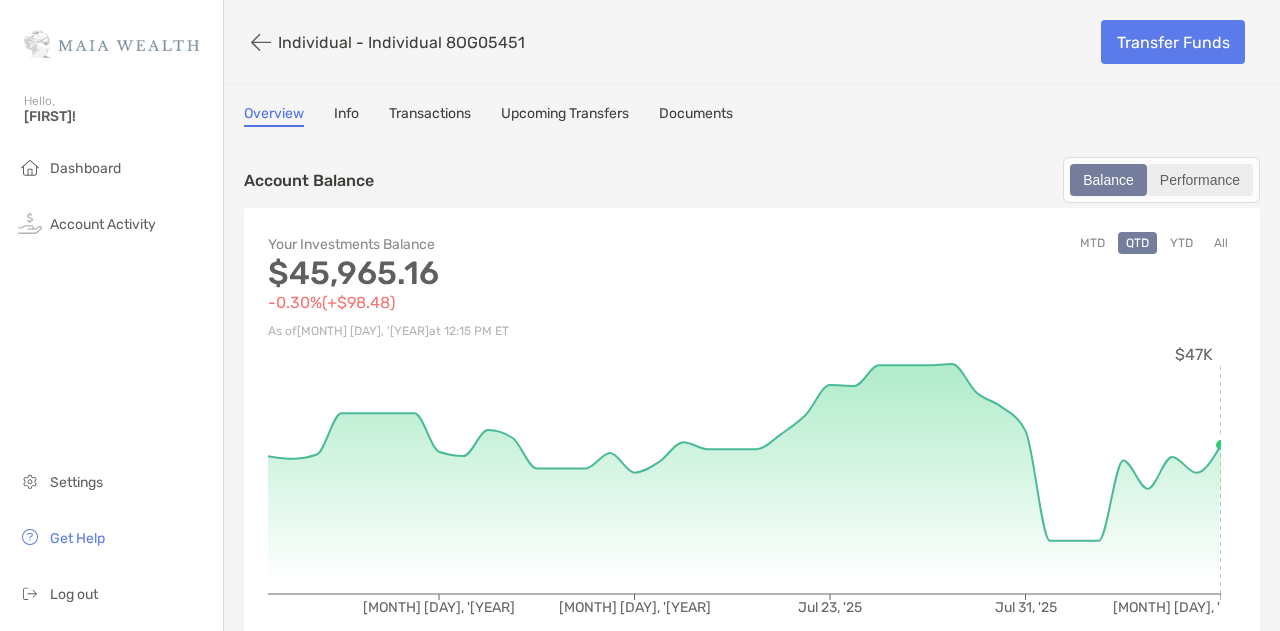click on "Performance" at bounding box center (1200, 180) 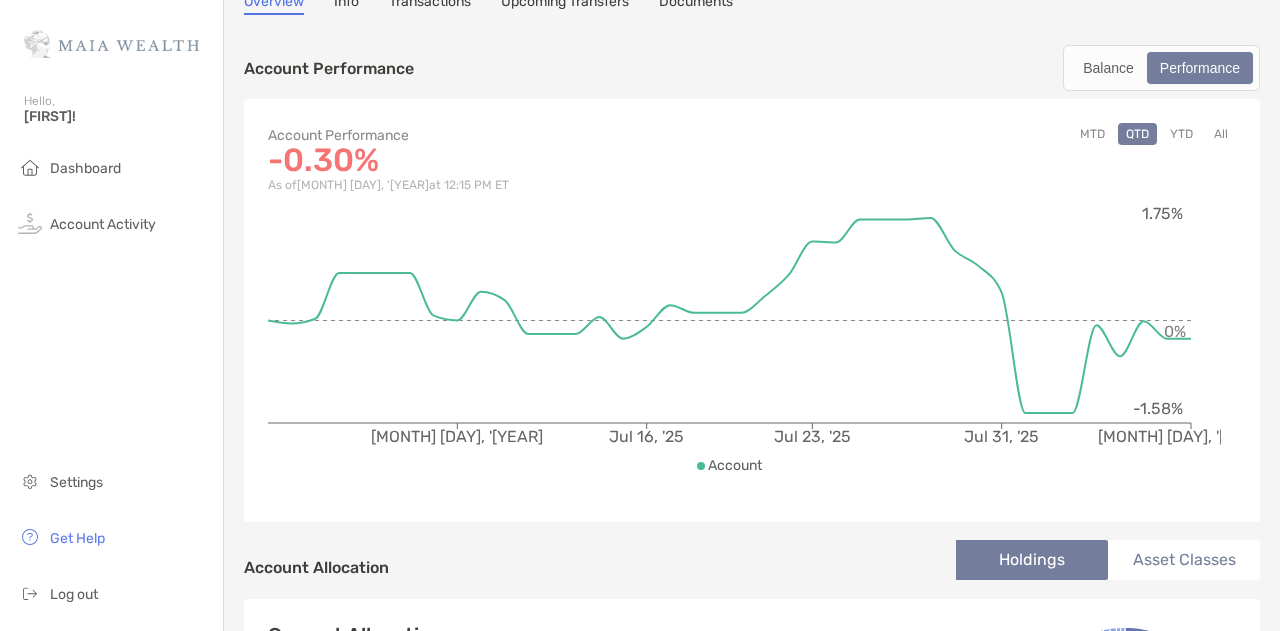 scroll, scrollTop: 74, scrollLeft: 0, axis: vertical 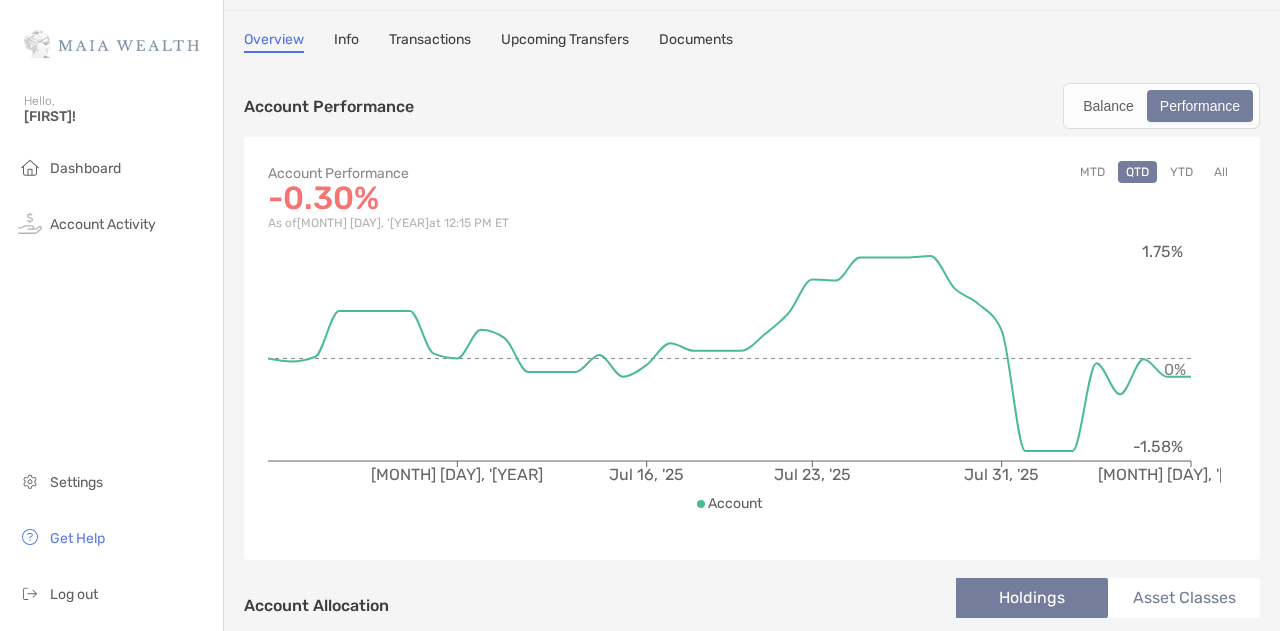 click on "Info" at bounding box center (346, 42) 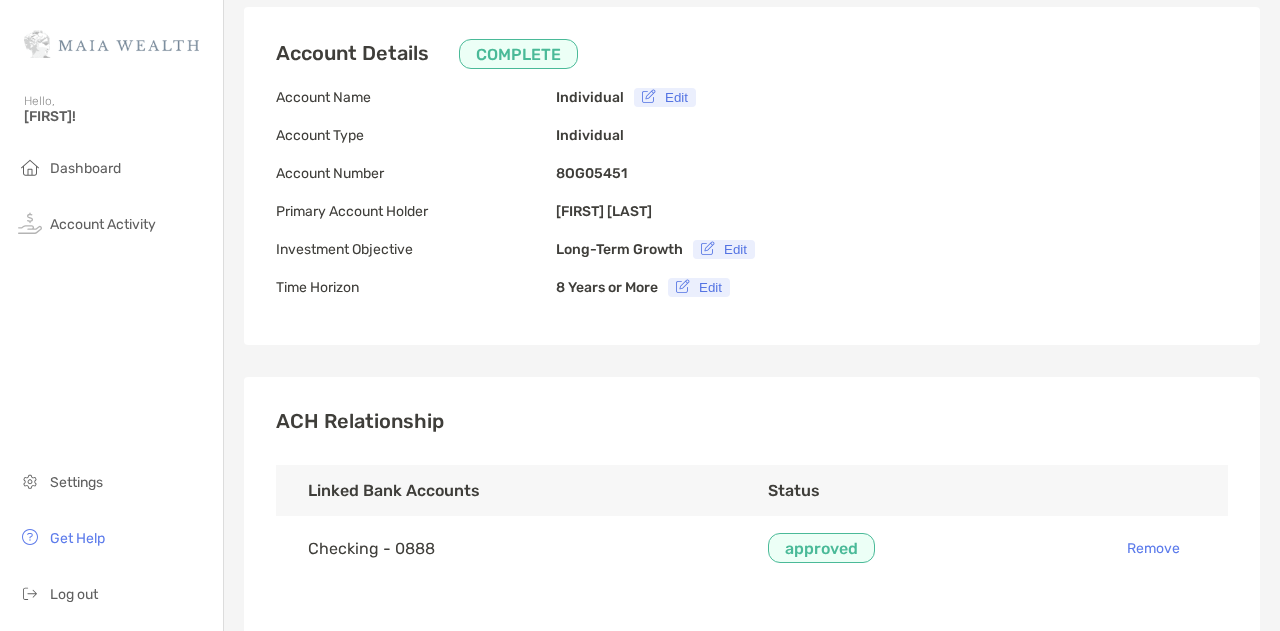 scroll, scrollTop: 0, scrollLeft: 0, axis: both 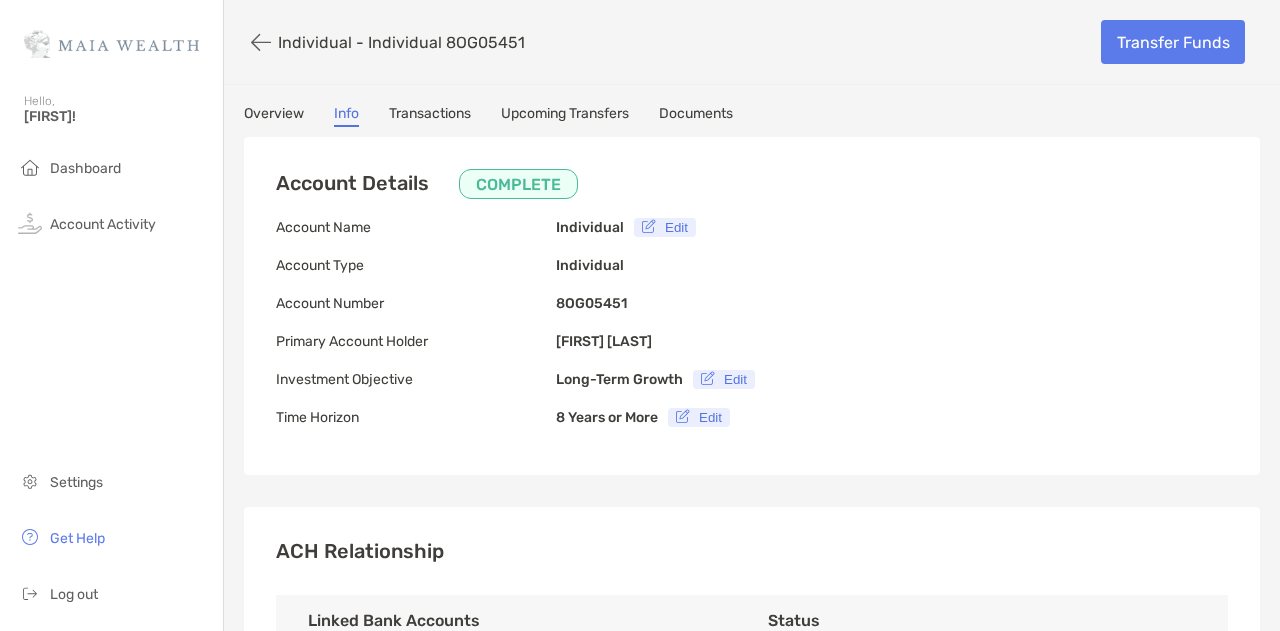 click on "Transactions" at bounding box center (430, 116) 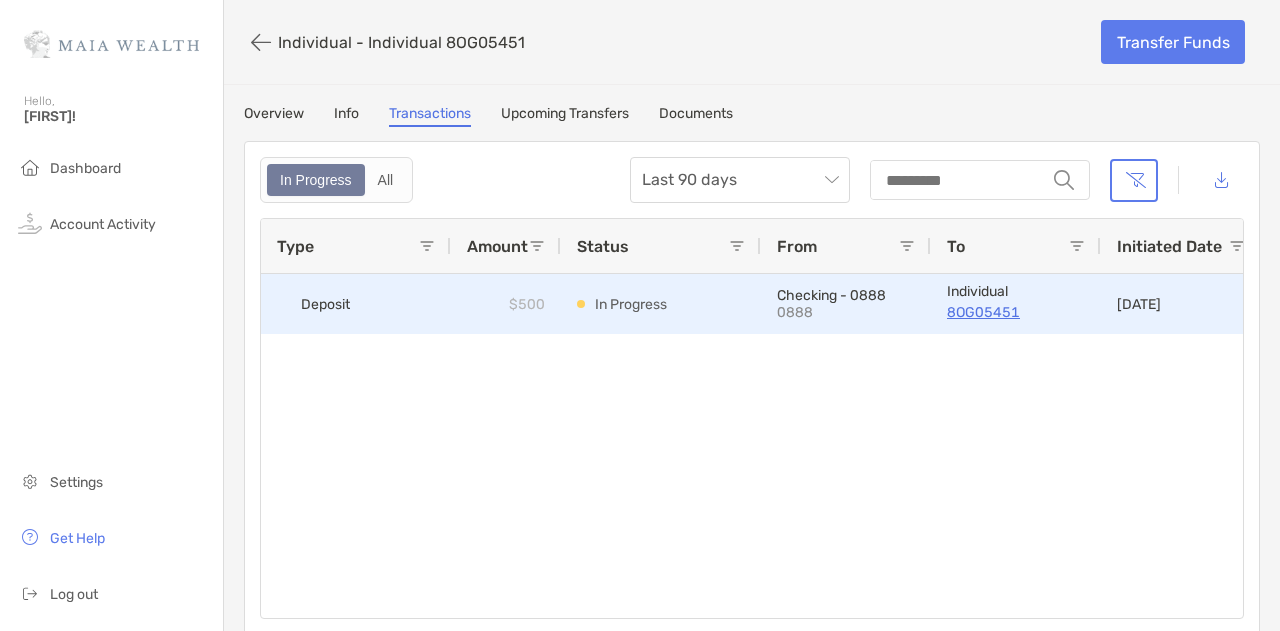 click on "In Progress" at bounding box center [631, 304] 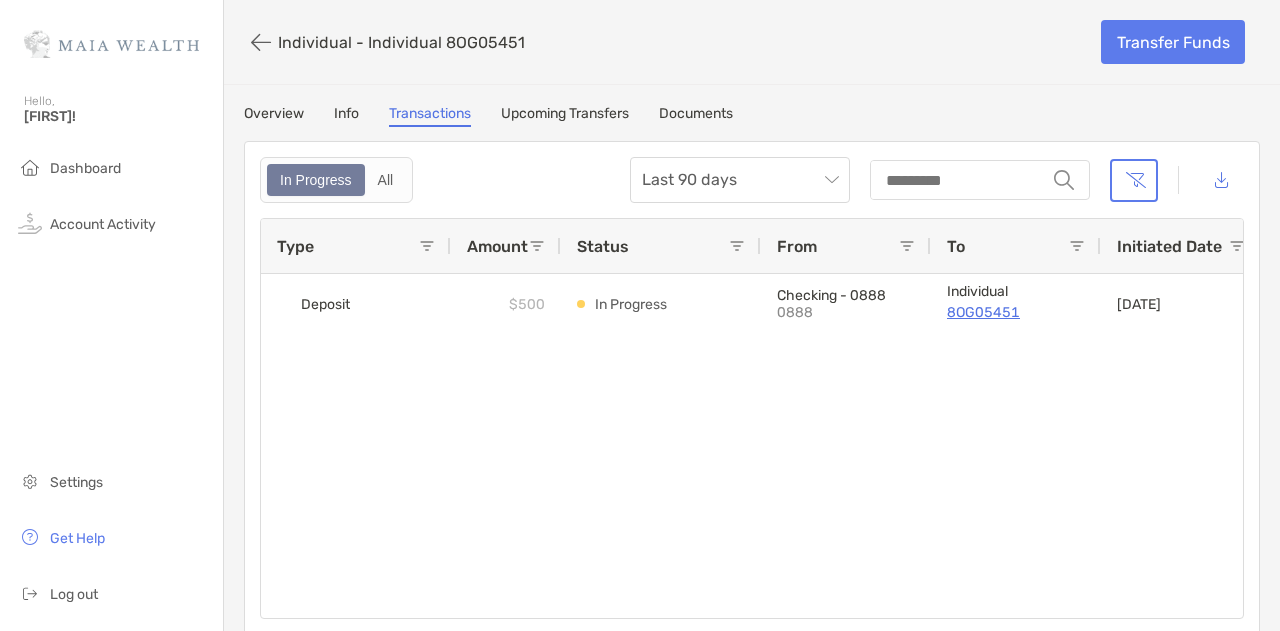 click on "Upcoming Transfers" at bounding box center (565, 116) 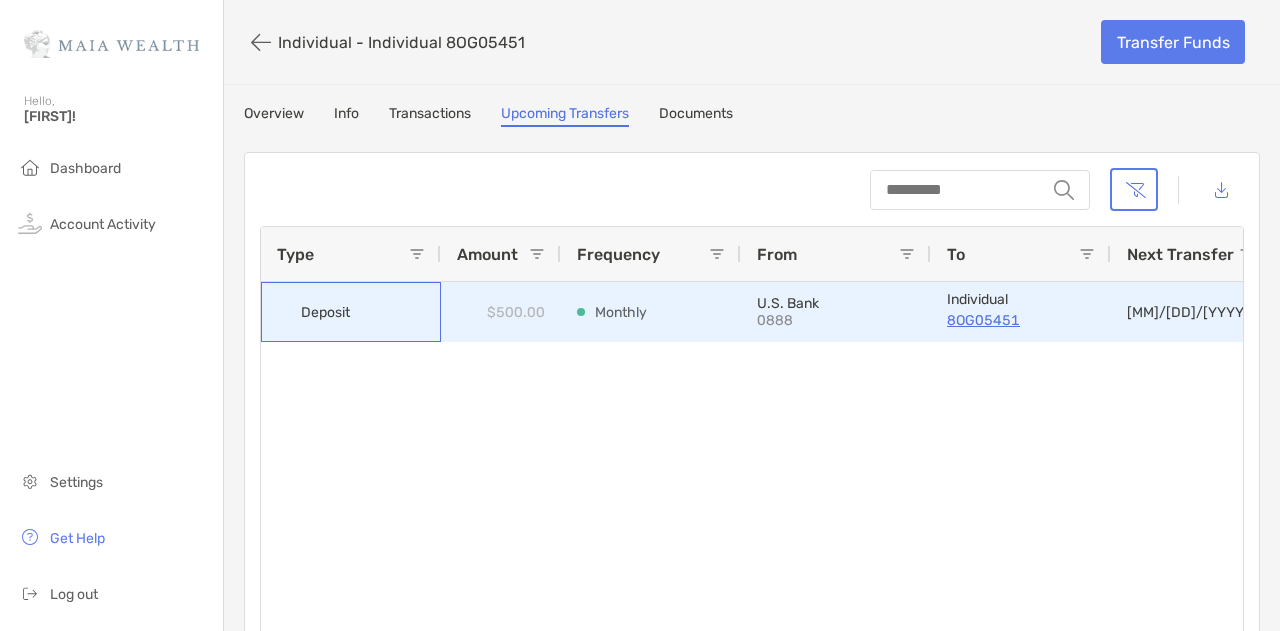 click on "Deposit" at bounding box center (325, 312) 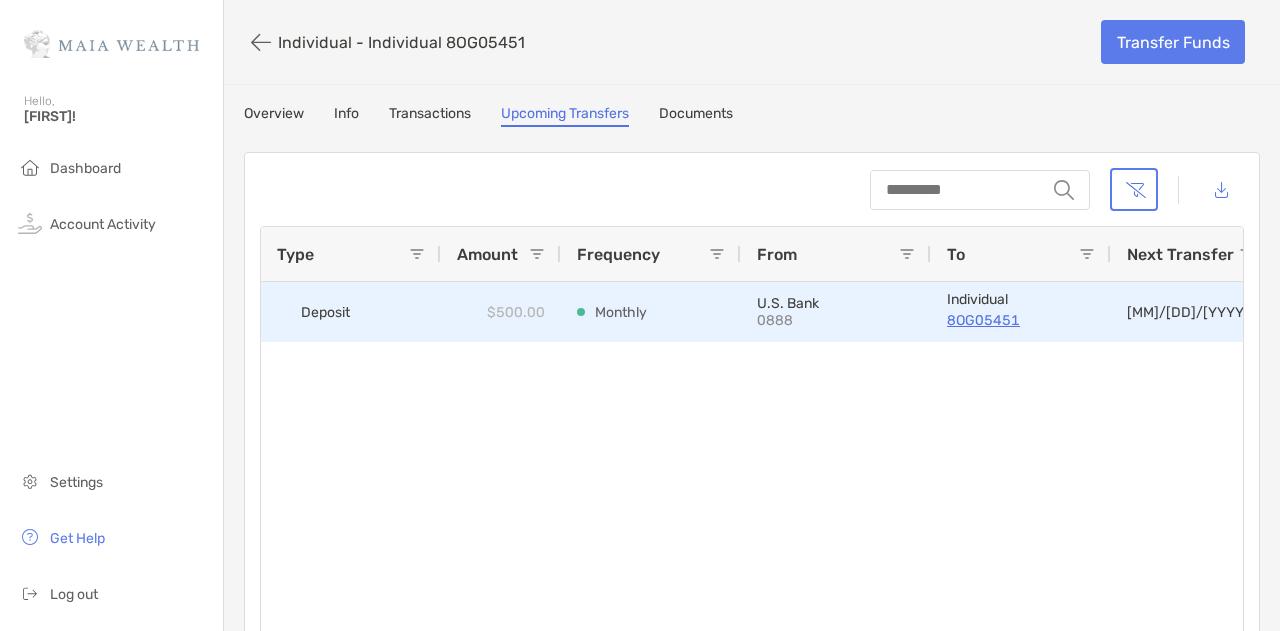 click on "Monthly" at bounding box center (612, 312) 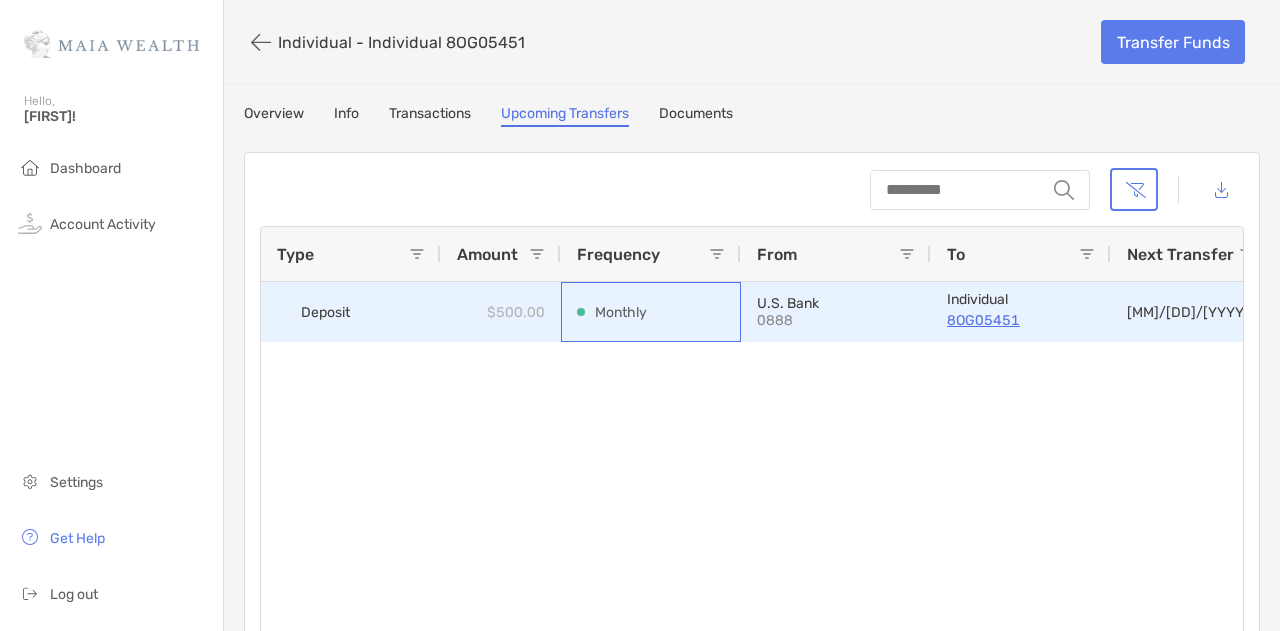 click on "Monthly" at bounding box center [612, 312] 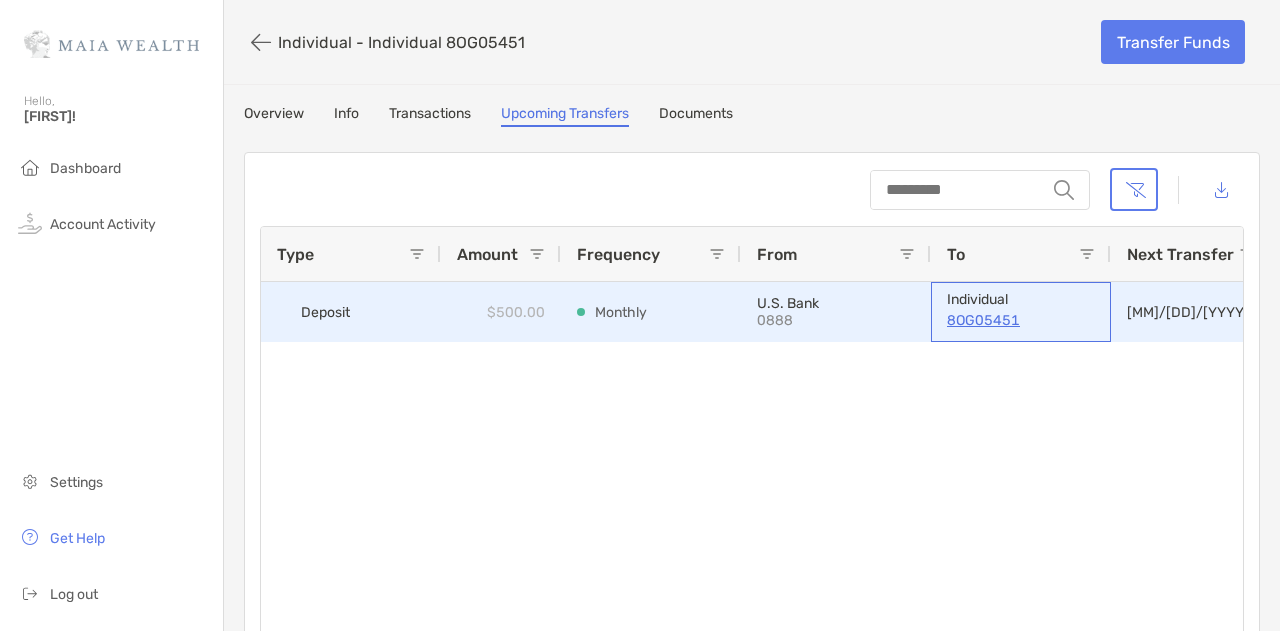 click on "8OG05451" at bounding box center (1021, 320) 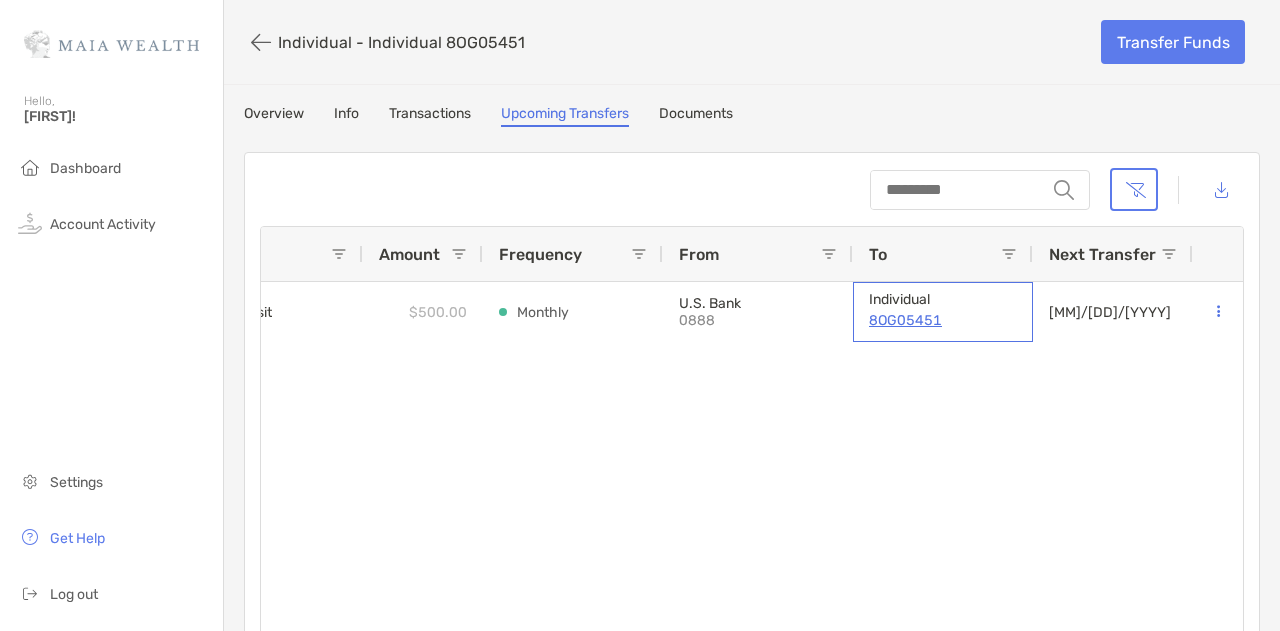 scroll, scrollTop: 0, scrollLeft: 0, axis: both 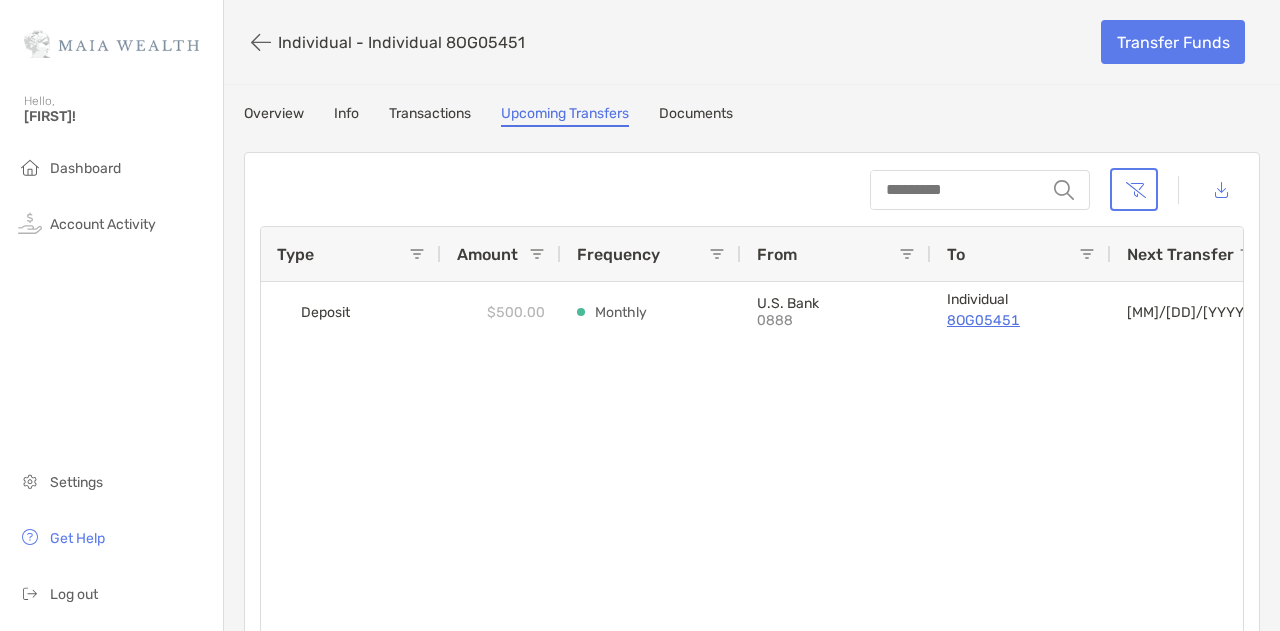 click on "Deposit $500.00 Monthly U.S. Bank 0888 Individual 8OG05451 [DATE]" at bounding box center (752, 461) 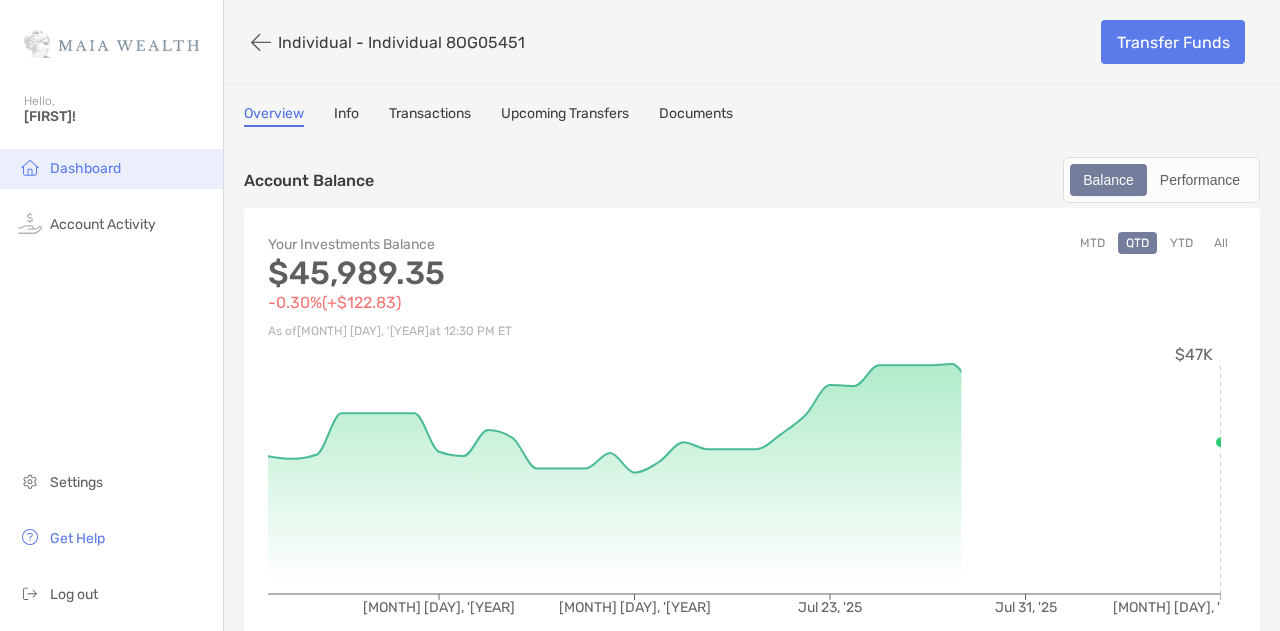 click on "Dashboard" at bounding box center (85, 168) 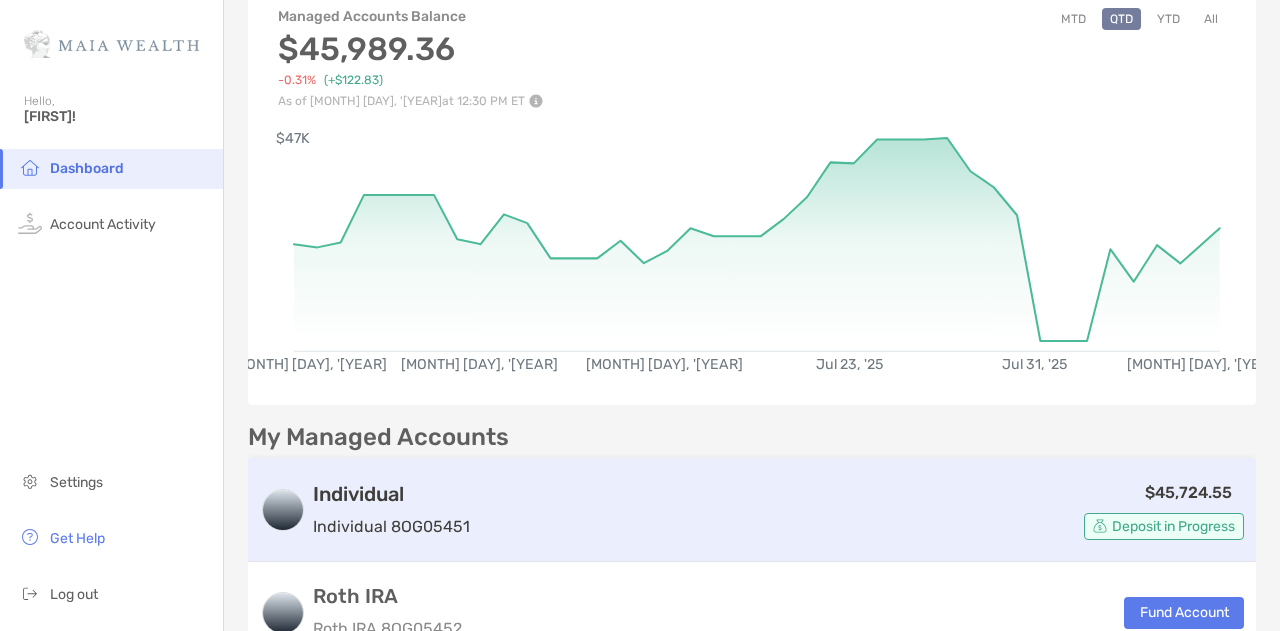 scroll, scrollTop: 0, scrollLeft: 0, axis: both 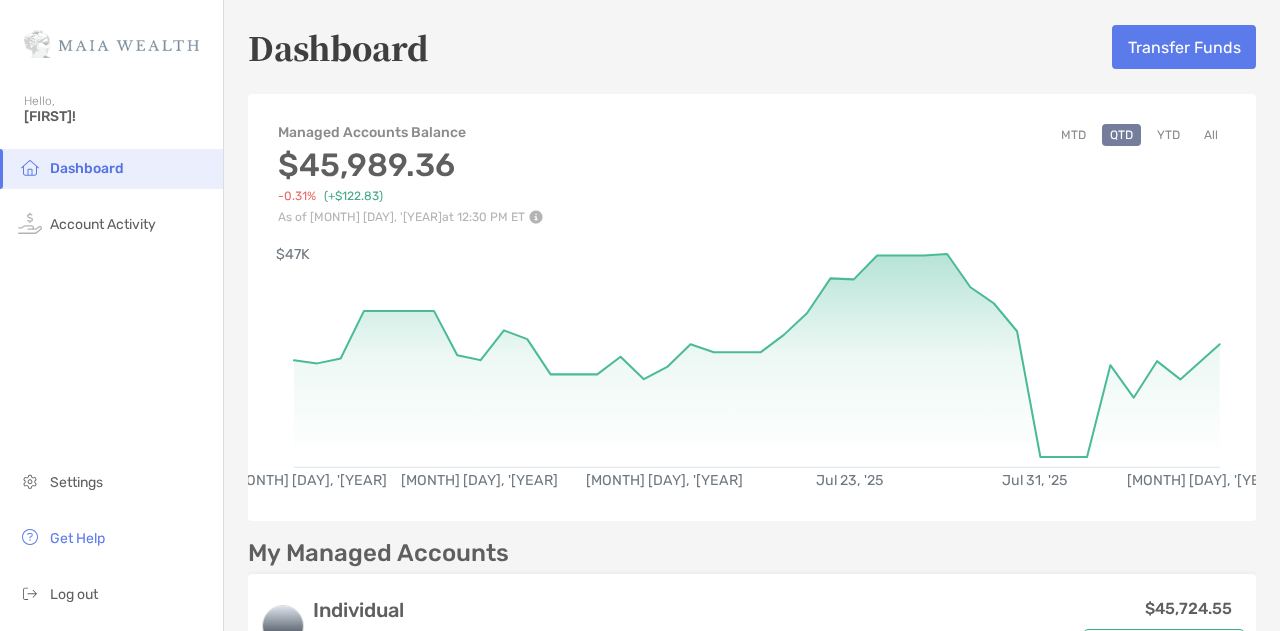 click on "All" at bounding box center (1211, 135) 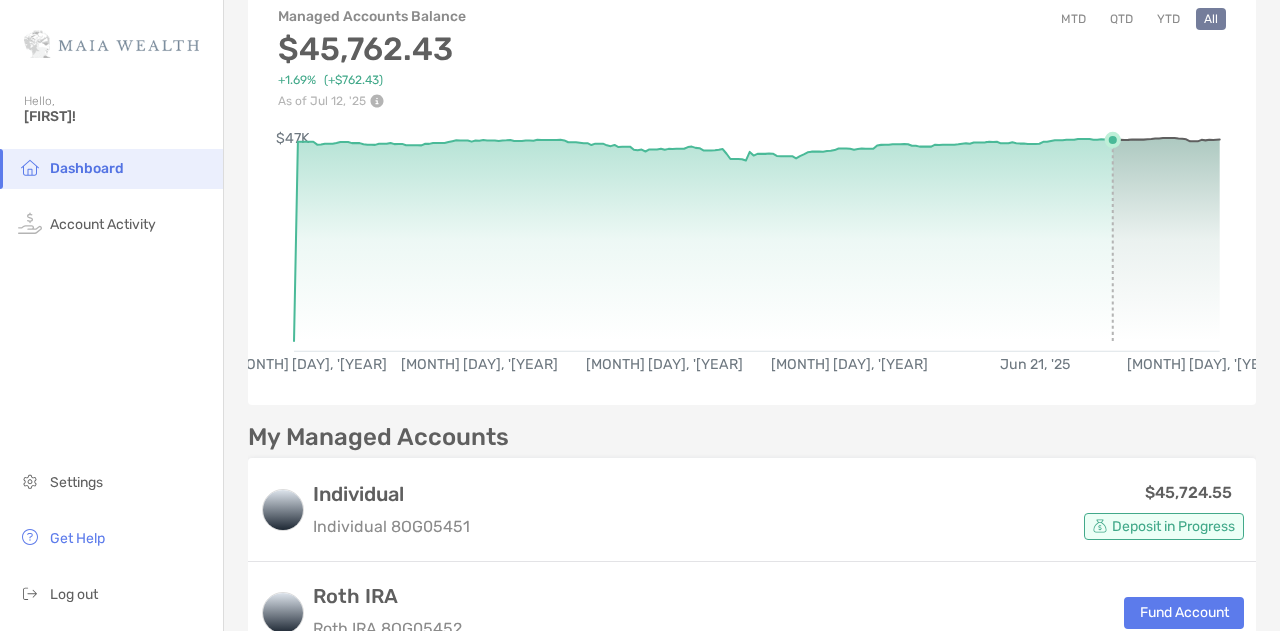 scroll, scrollTop: 126, scrollLeft: 0, axis: vertical 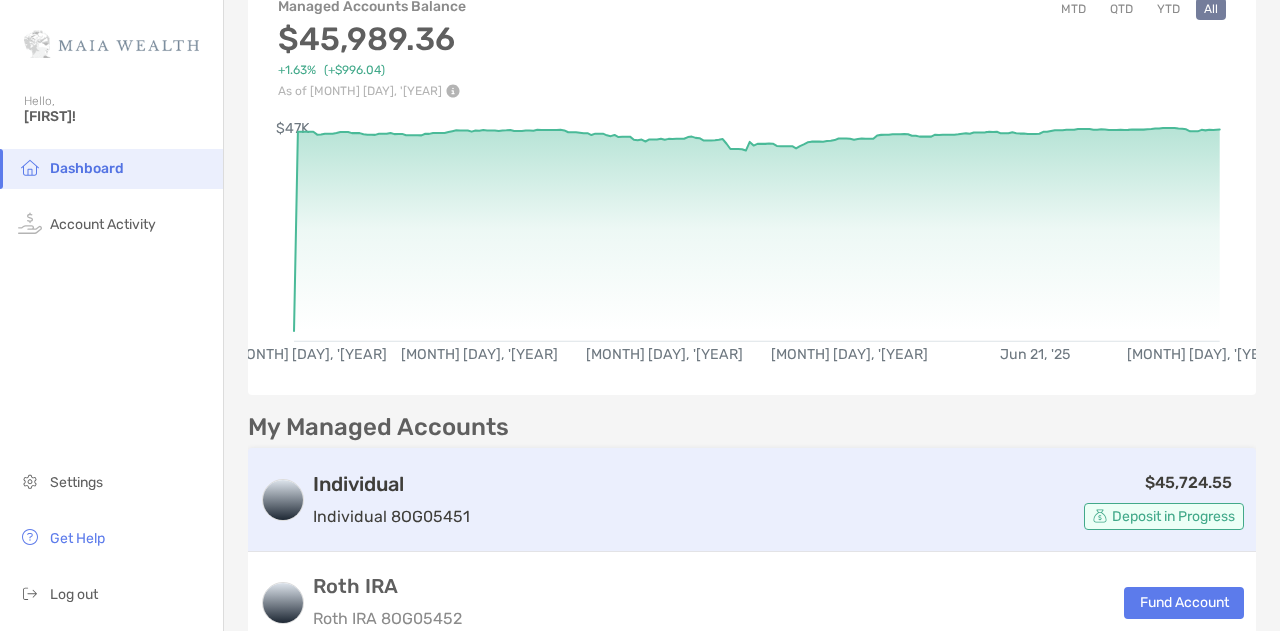 click on "Deposit in Progress" at bounding box center (1173, 516) 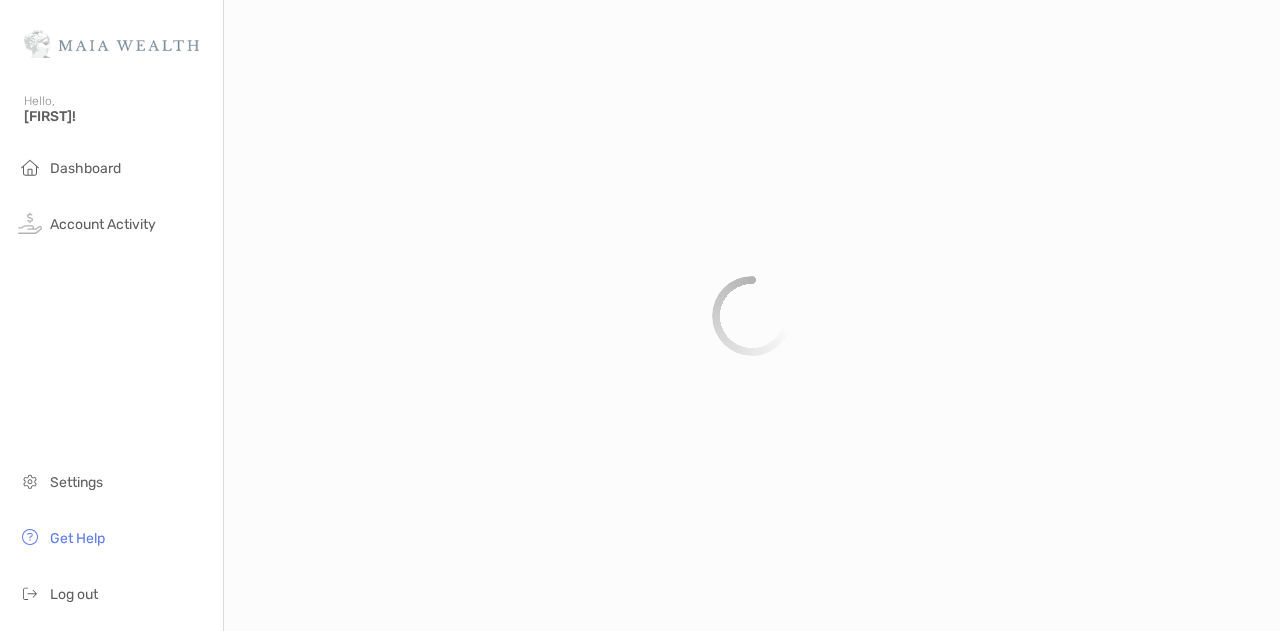 scroll, scrollTop: 0, scrollLeft: 0, axis: both 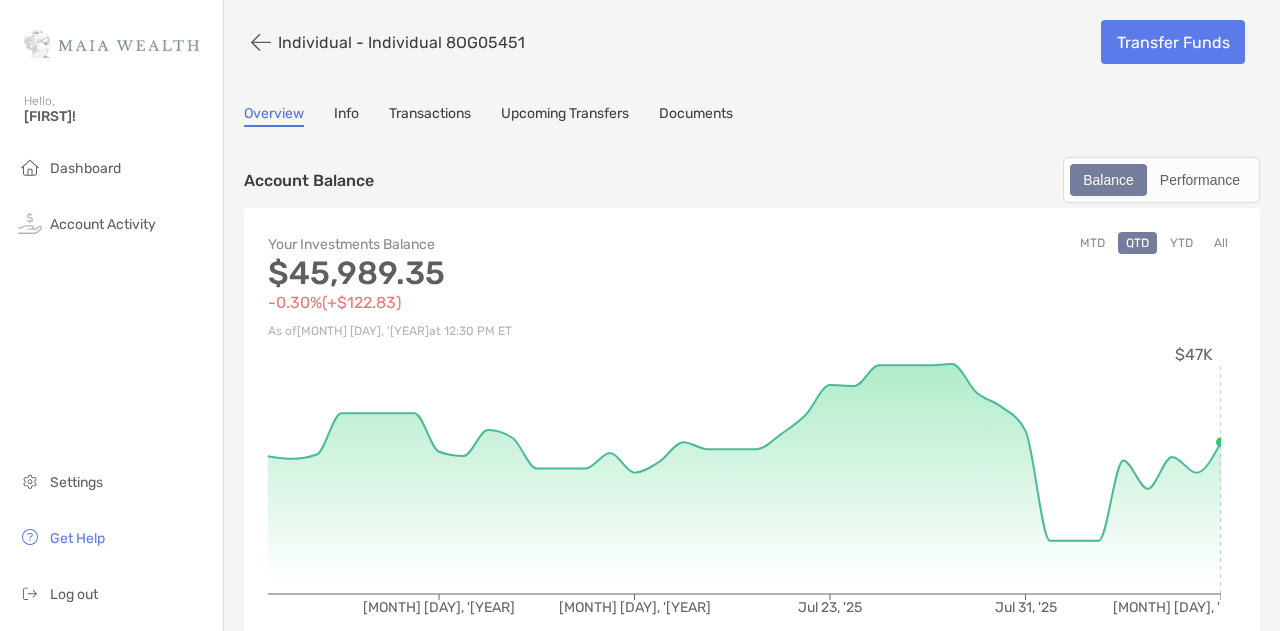click on "Transactions" at bounding box center (430, 116) 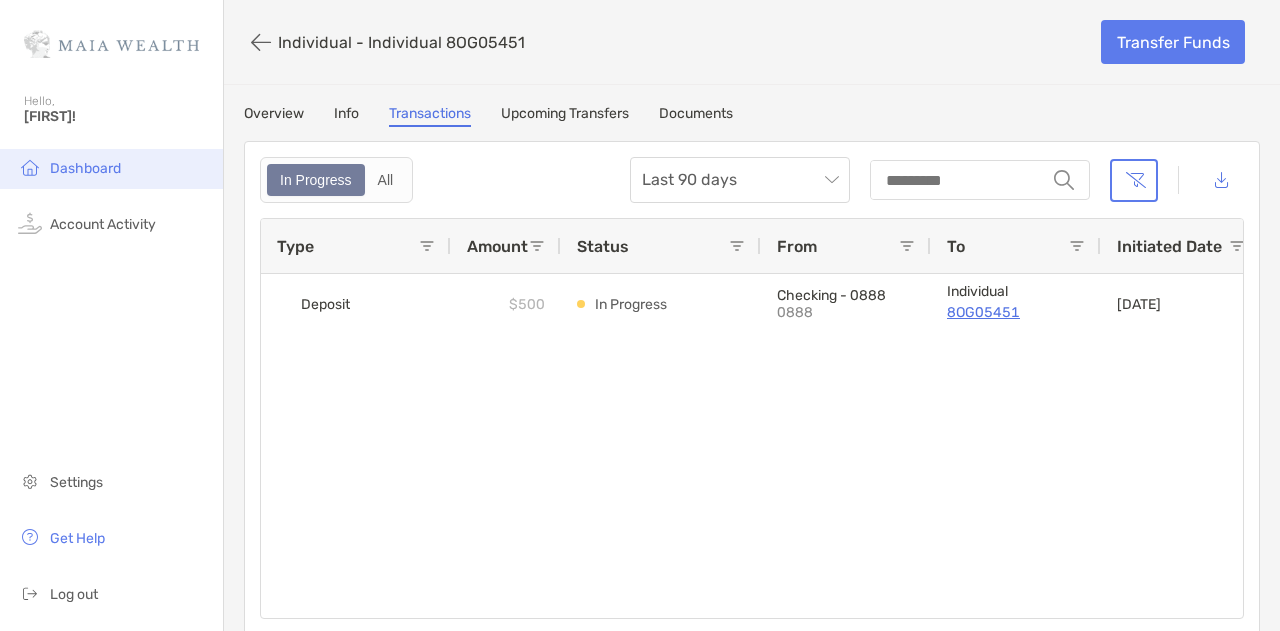 click on "Dashboard" at bounding box center [85, 168] 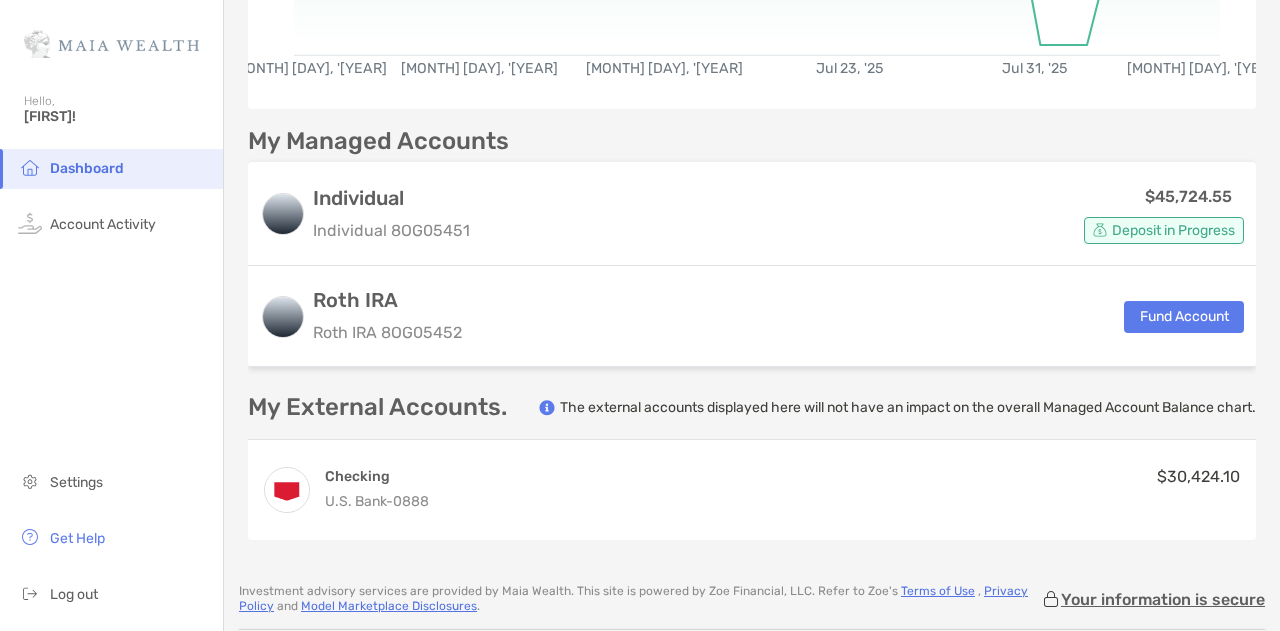 scroll, scrollTop: 421, scrollLeft: 0, axis: vertical 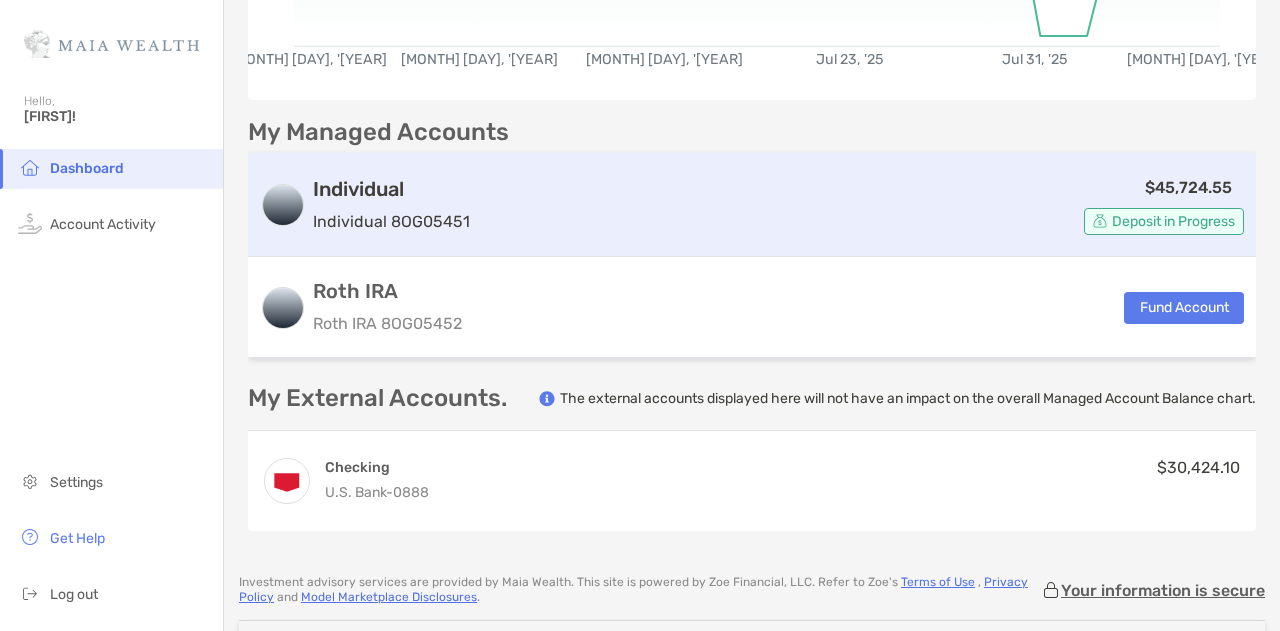 click on "Individual" at bounding box center (391, 189) 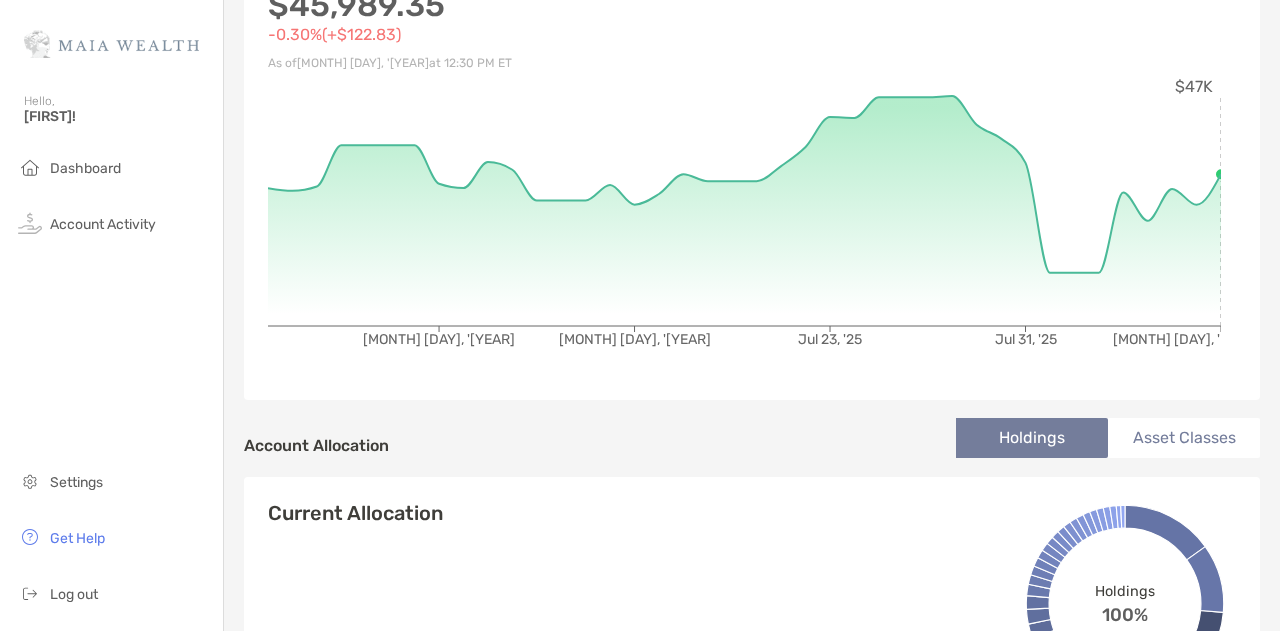 scroll, scrollTop: 0, scrollLeft: 0, axis: both 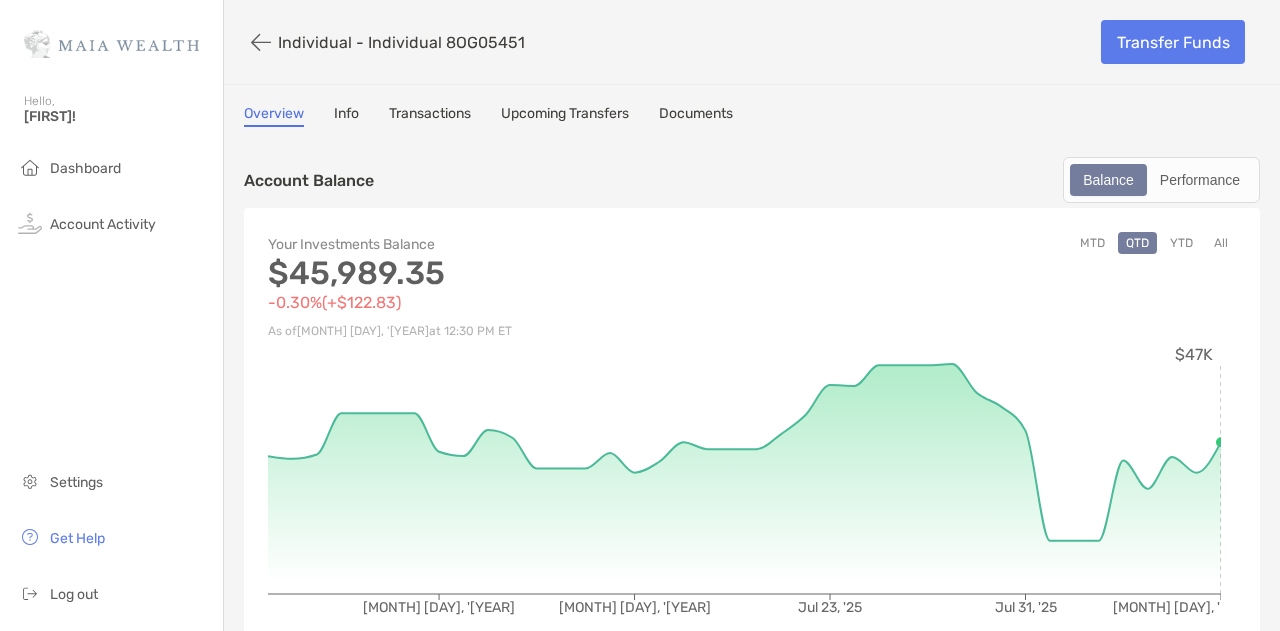 click on "Overview Info Transactions Upcoming Transfers Documents Account Balance Balance Performance Your Investments Balance $45,989.35 -0.30%  ( +$122.83 ) As of  [DATE]  at [TIME] ET MTD QTD YTD All [DATE] [DATE] [DATE] [DATE] [DATE] $47K Account Allocation Holdings Asset Classes Current Allocation
Holdings
100%
IVV
15.13%
Name Ticker Asset Class Curr. Weight % Quantity Value Total G/L iShares Core S&P 500 ETF IVV Equity 15.13 % 10.87503 $6,953.93 $329.21 (5%) Vanguard Growth ETF VUG Equity 11.24 % 11.26279 $5,163.99 $342.17 (7.14%) INVESCO QQQ Trust QQQ Equity 7.49 % 5.99991 $3,442.39 $202.18 (6.29%) iShares MSCI USA Quality Factor ETF QUAL Equity 5.87 % 14.56153 $2,696.8 $20.85 (0.78%) Vanguard Mega Cap Growth ETF MGK Equity 5.02 % 5.99785 $2,306.89 $148.67 (6.95%) Schwab U.S. Large-Cap Growth ETF SCHG Equity 4.94 % 74.77016 $2,269.27 $91.34 (4.22%) Amazon.com Inc. AMZN Equity 3.1 % 6.38657 $1,423.18 % %" at bounding box center (752, 1615) 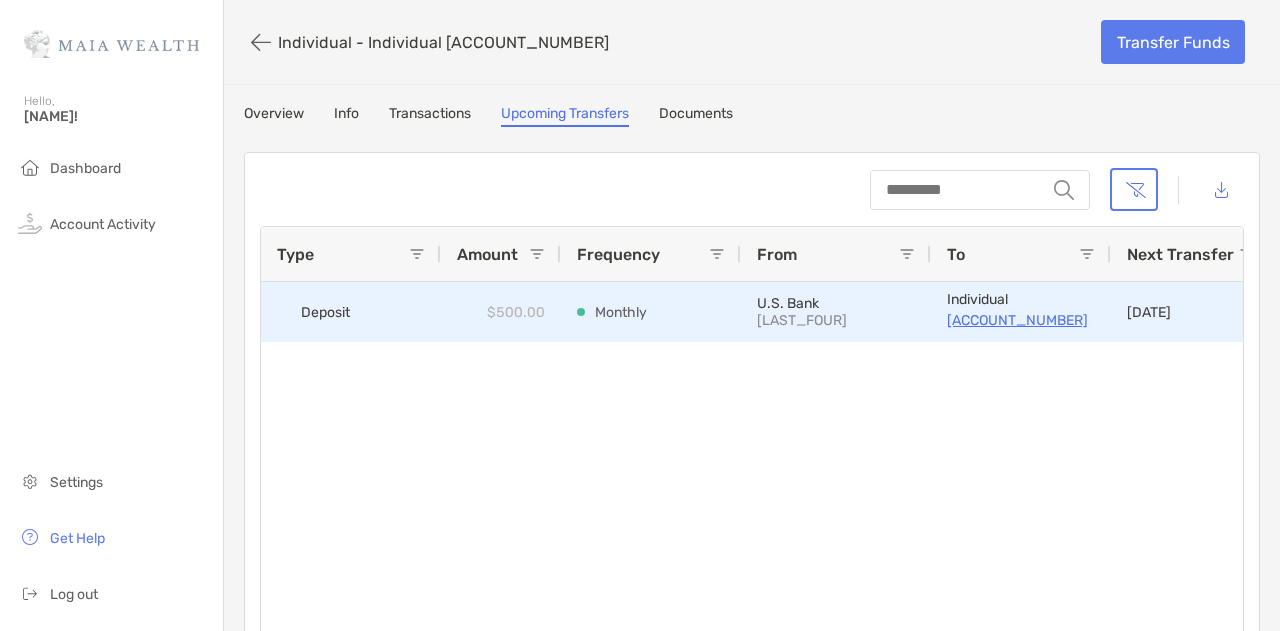 scroll, scrollTop: 0, scrollLeft: 0, axis: both 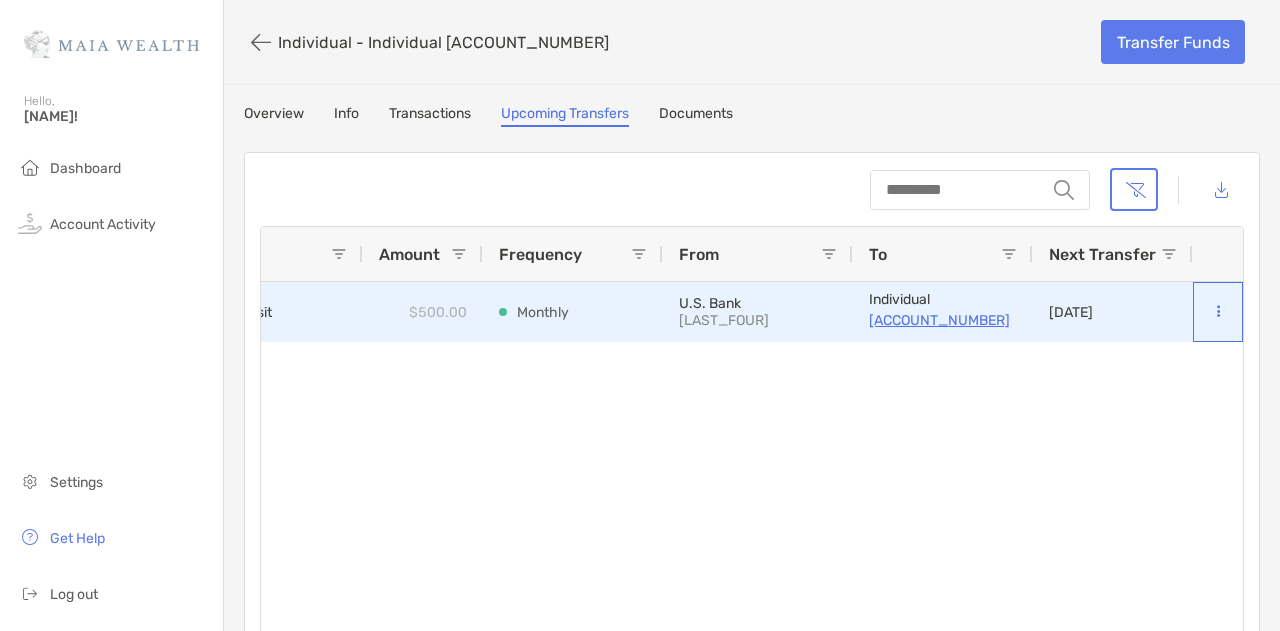 click at bounding box center (1218, 312) 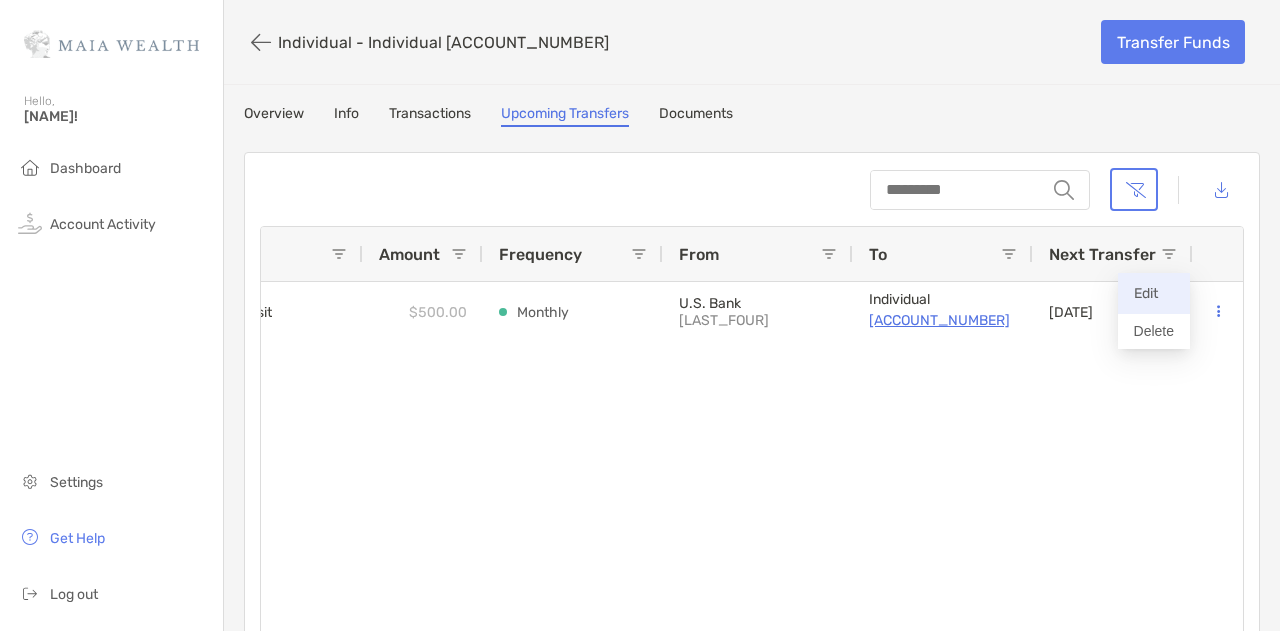 click on "Edit" at bounding box center [1154, 293] 